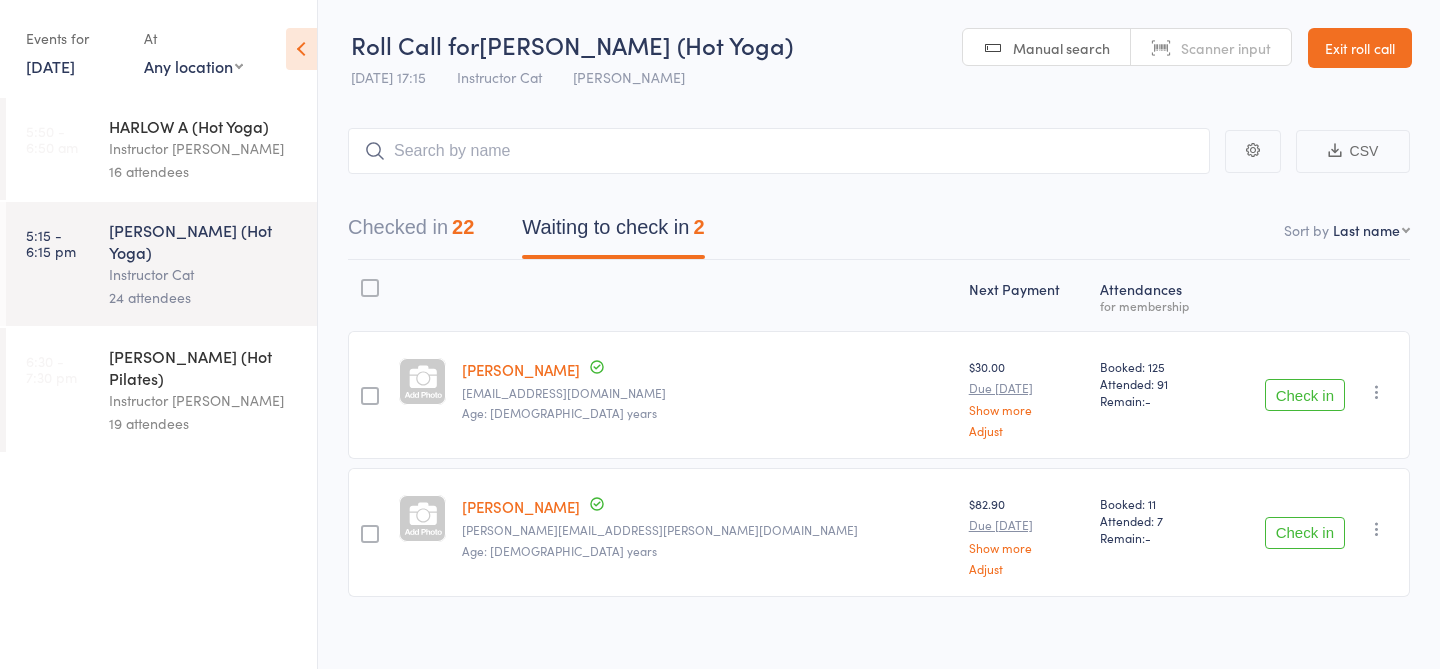 scroll, scrollTop: 0, scrollLeft: 0, axis: both 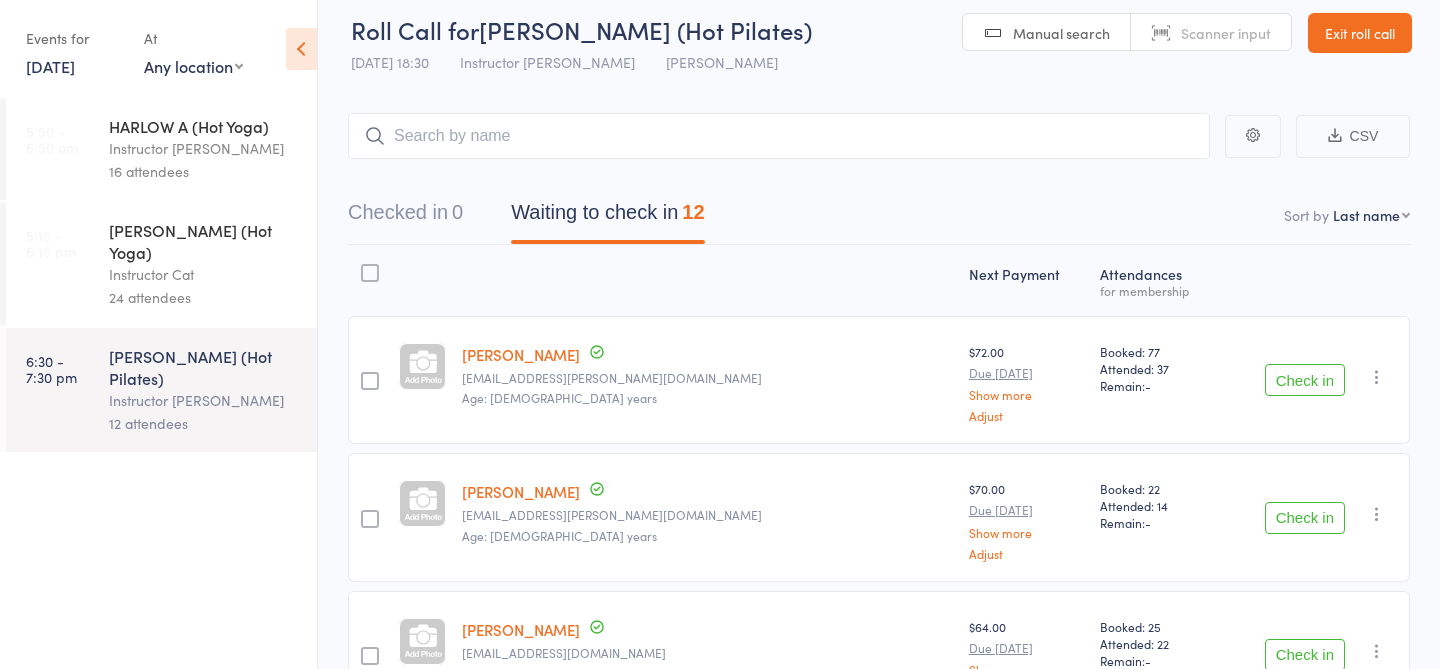 click on "24 attendees" at bounding box center (204, 297) 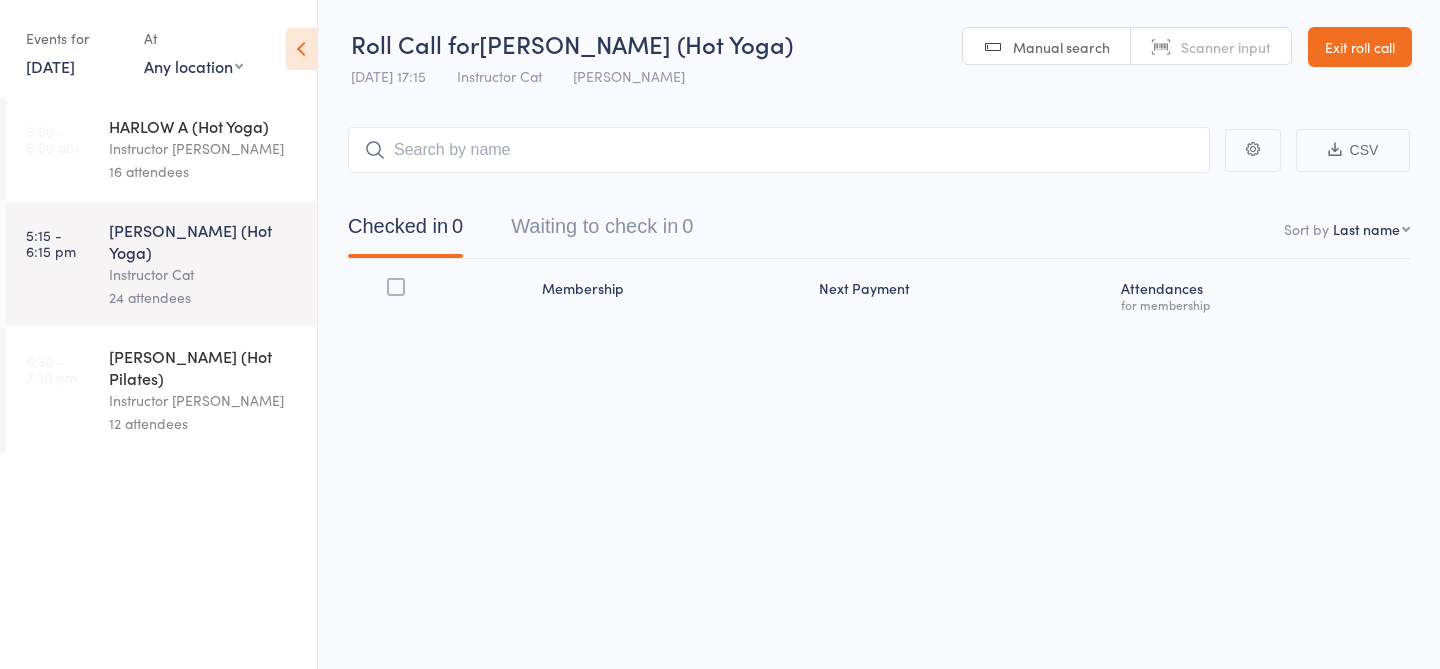 click on "Instructor Emma" at bounding box center [204, 400] 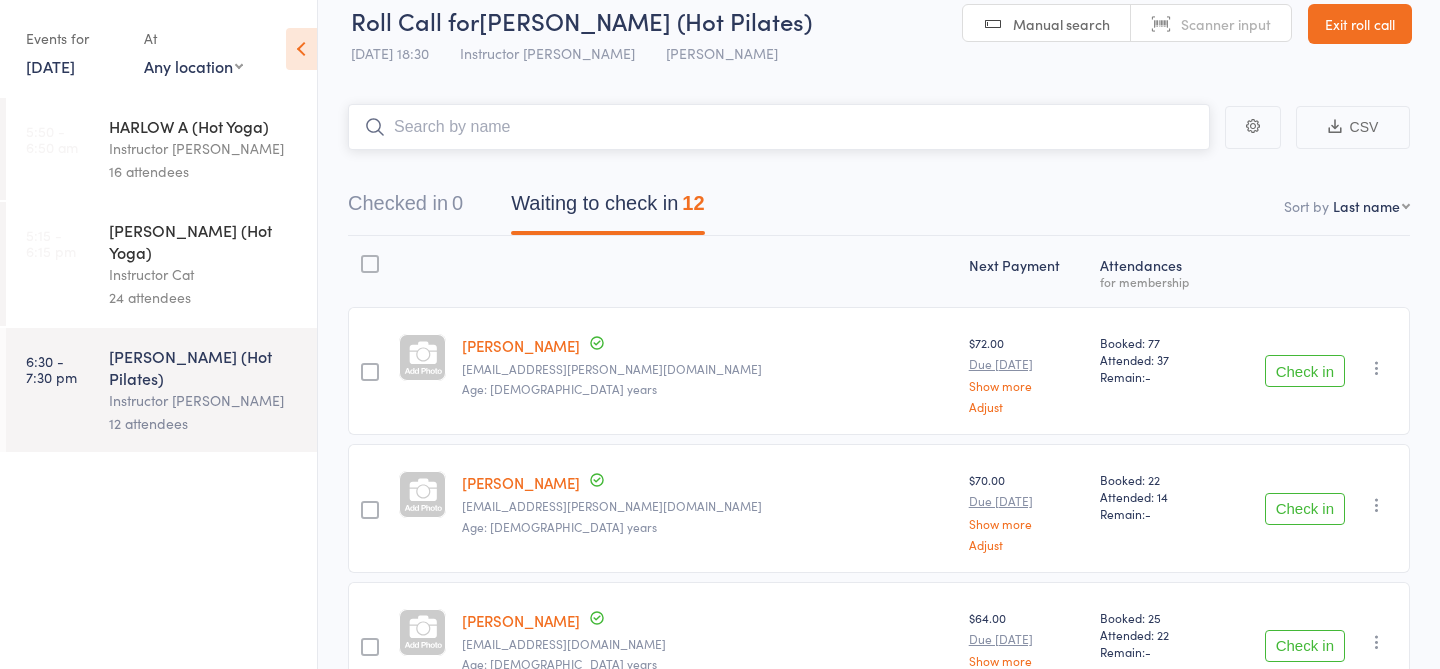 scroll, scrollTop: 0, scrollLeft: 0, axis: both 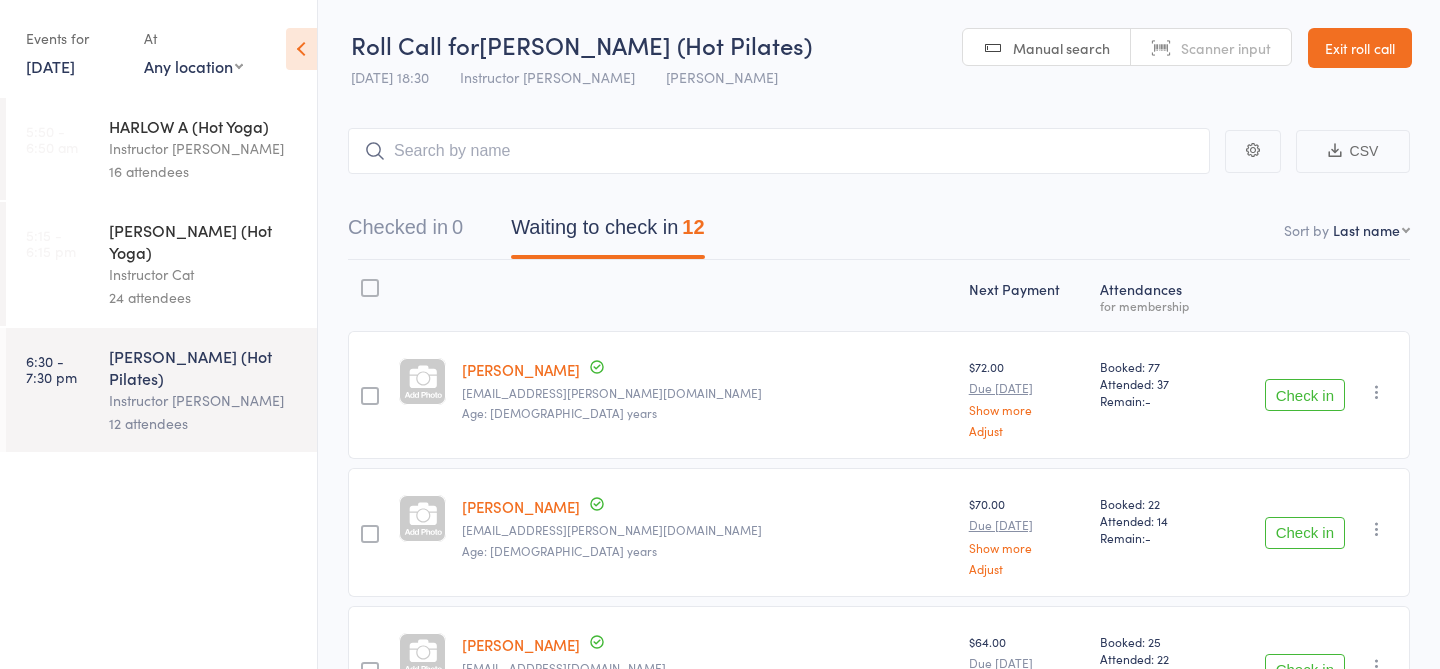 click on "Instructor Ali" at bounding box center [204, 148] 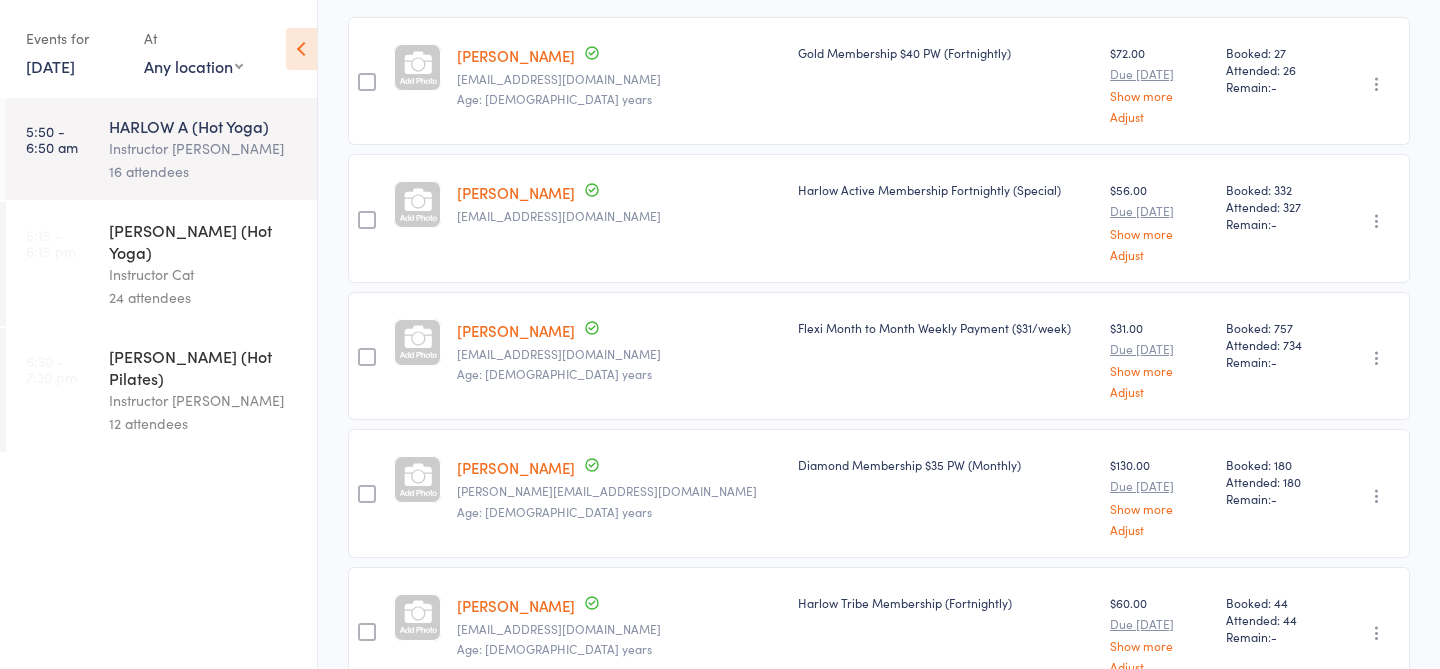 scroll, scrollTop: 0, scrollLeft: 0, axis: both 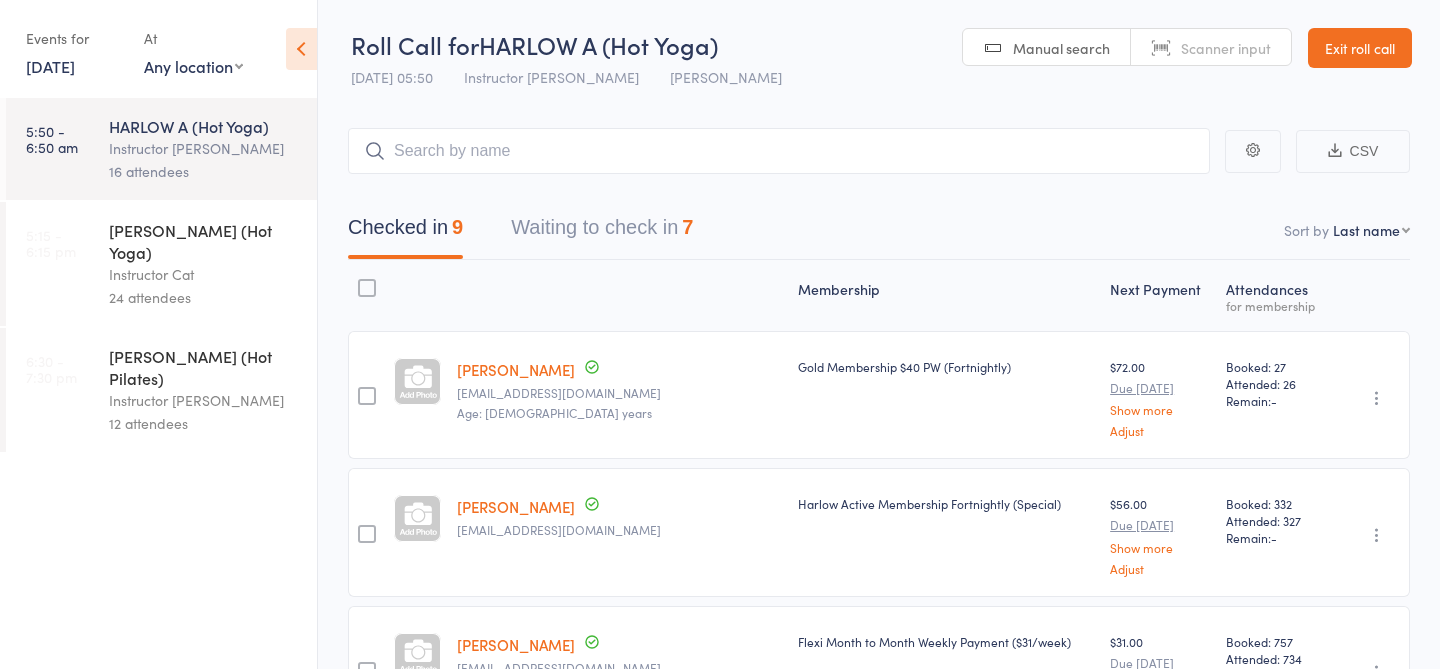 click on "12 attendees" at bounding box center [204, 423] 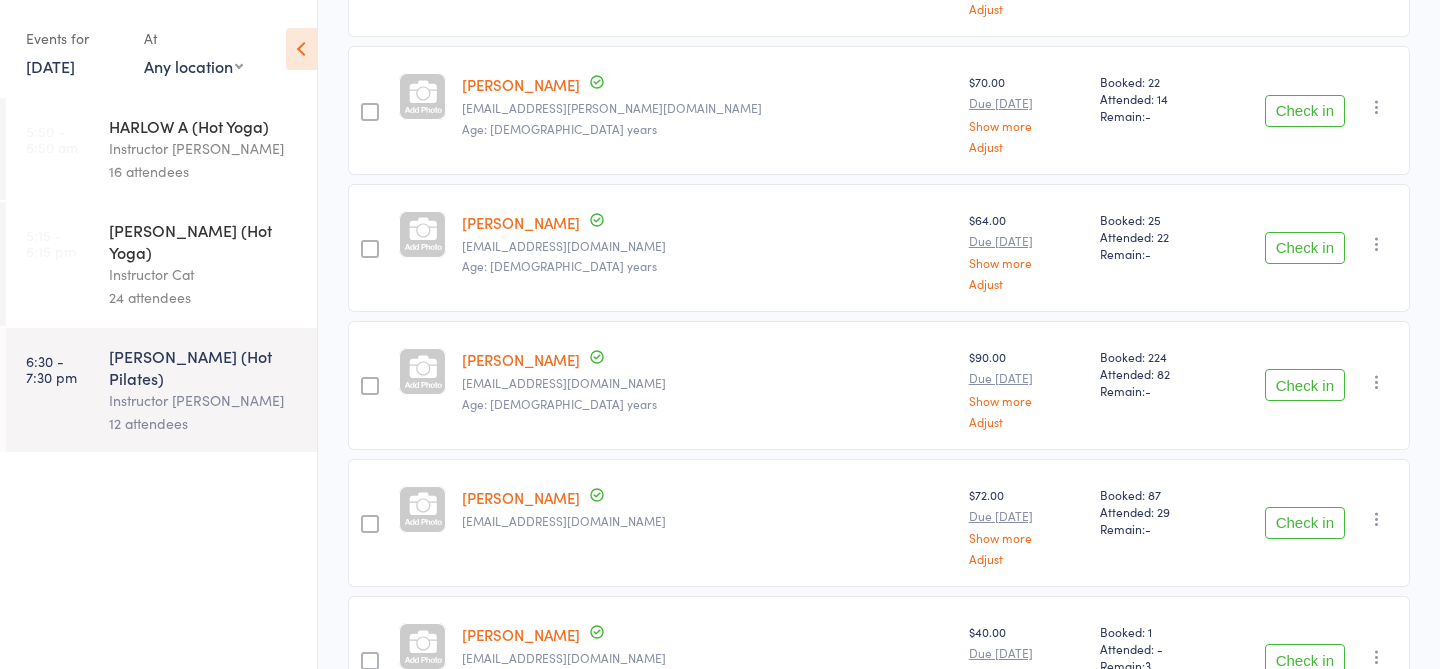 scroll, scrollTop: 0, scrollLeft: 0, axis: both 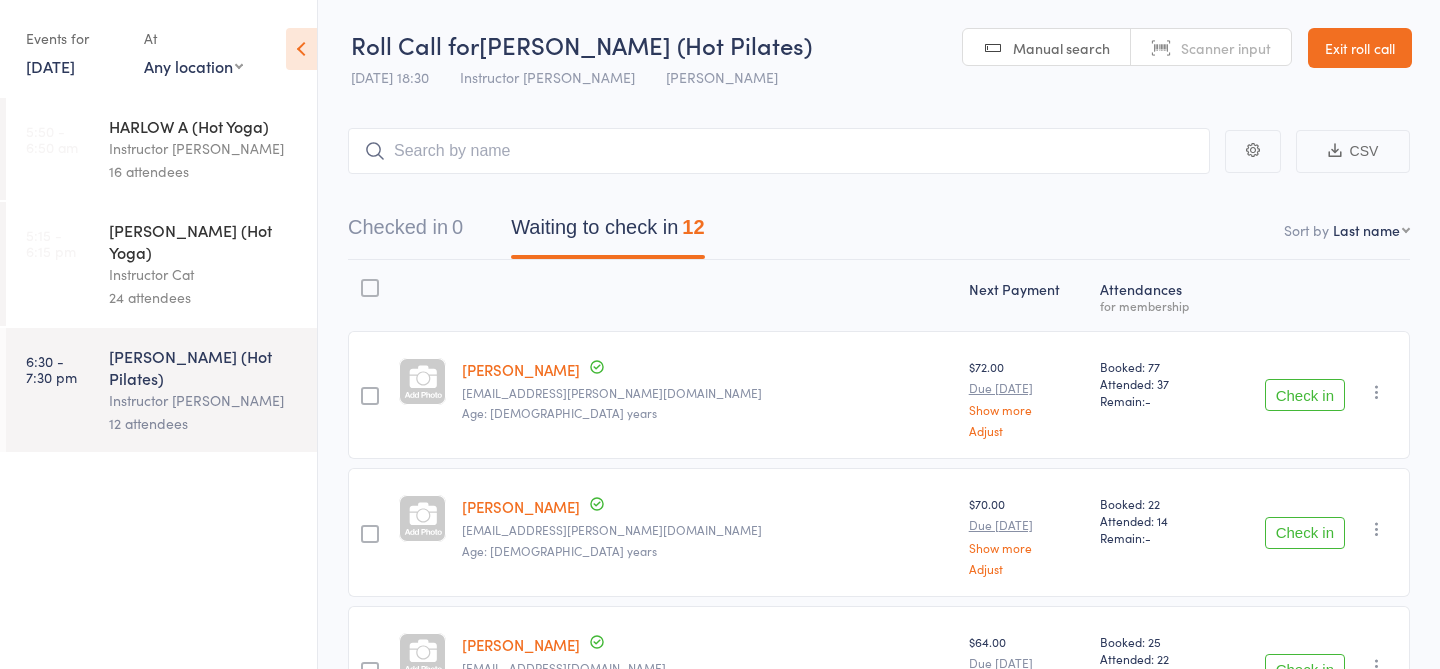 click on "Instructor Cat" at bounding box center [204, 274] 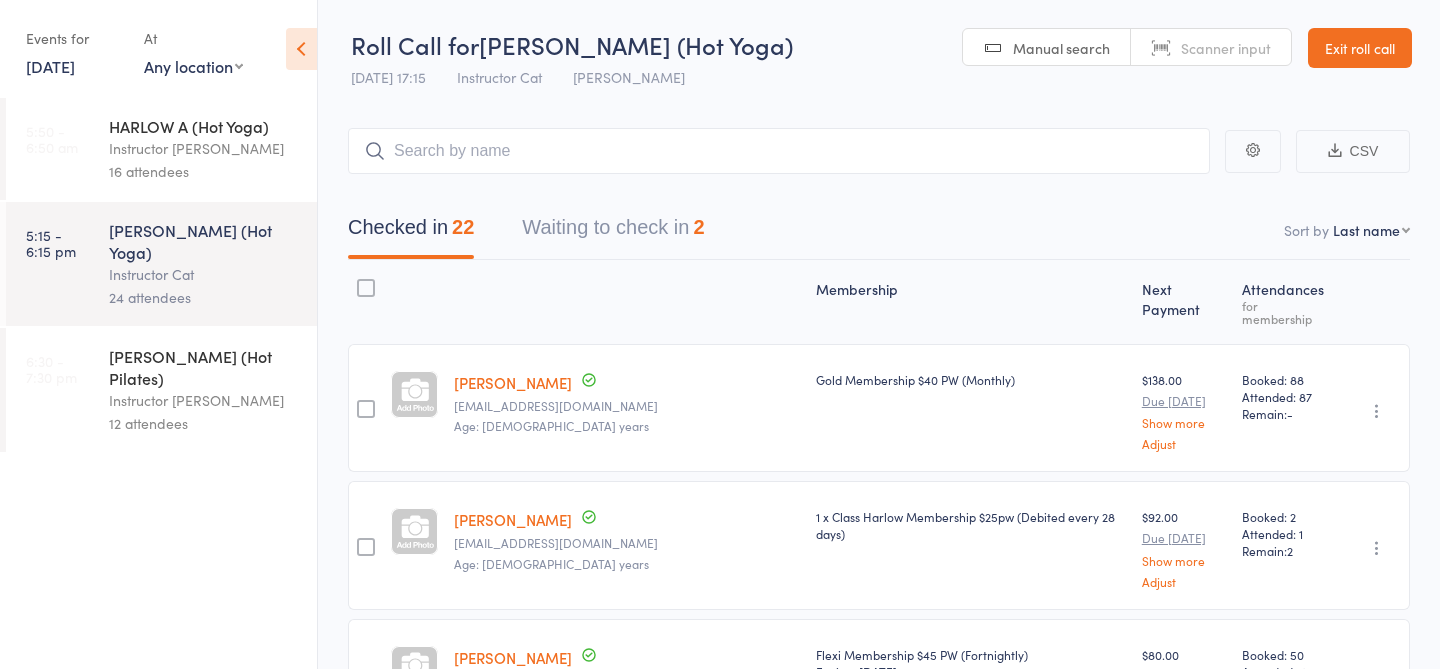 click on "Instructor Emma" at bounding box center (204, 400) 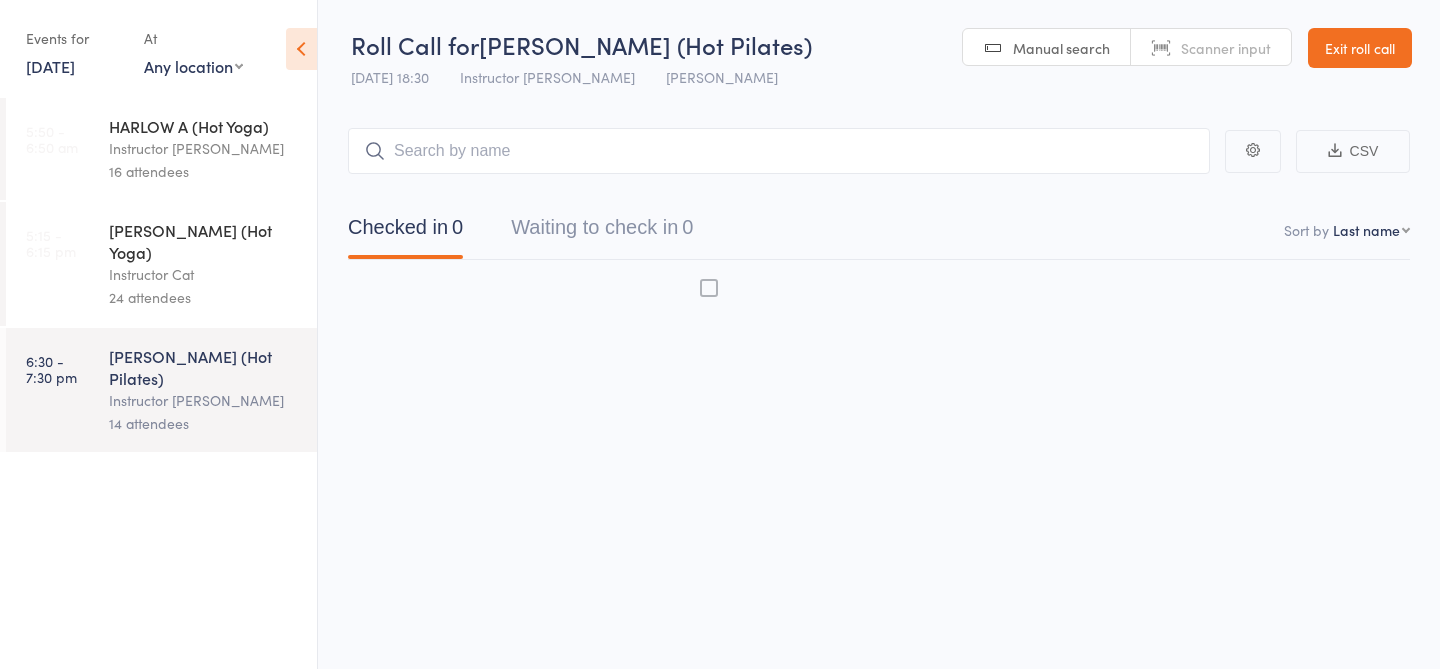 scroll, scrollTop: 0, scrollLeft: 0, axis: both 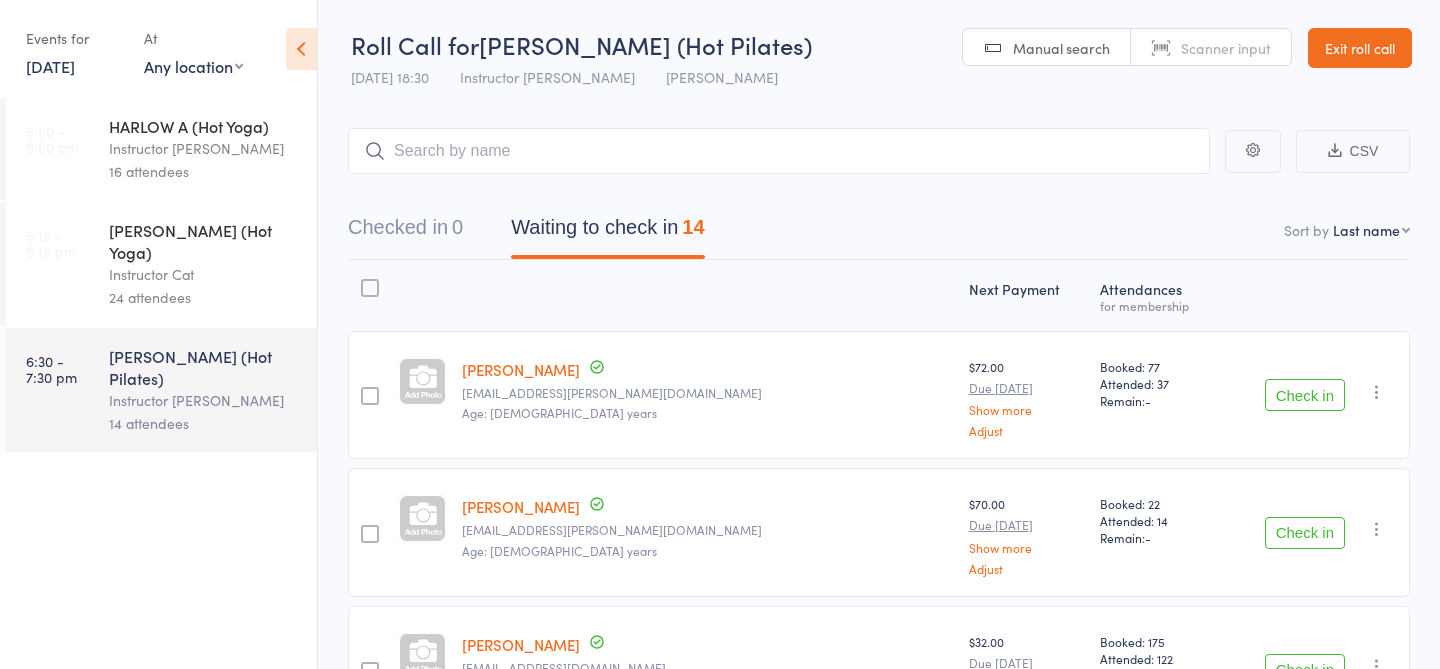 click on "Scanner input" at bounding box center [1226, 48] 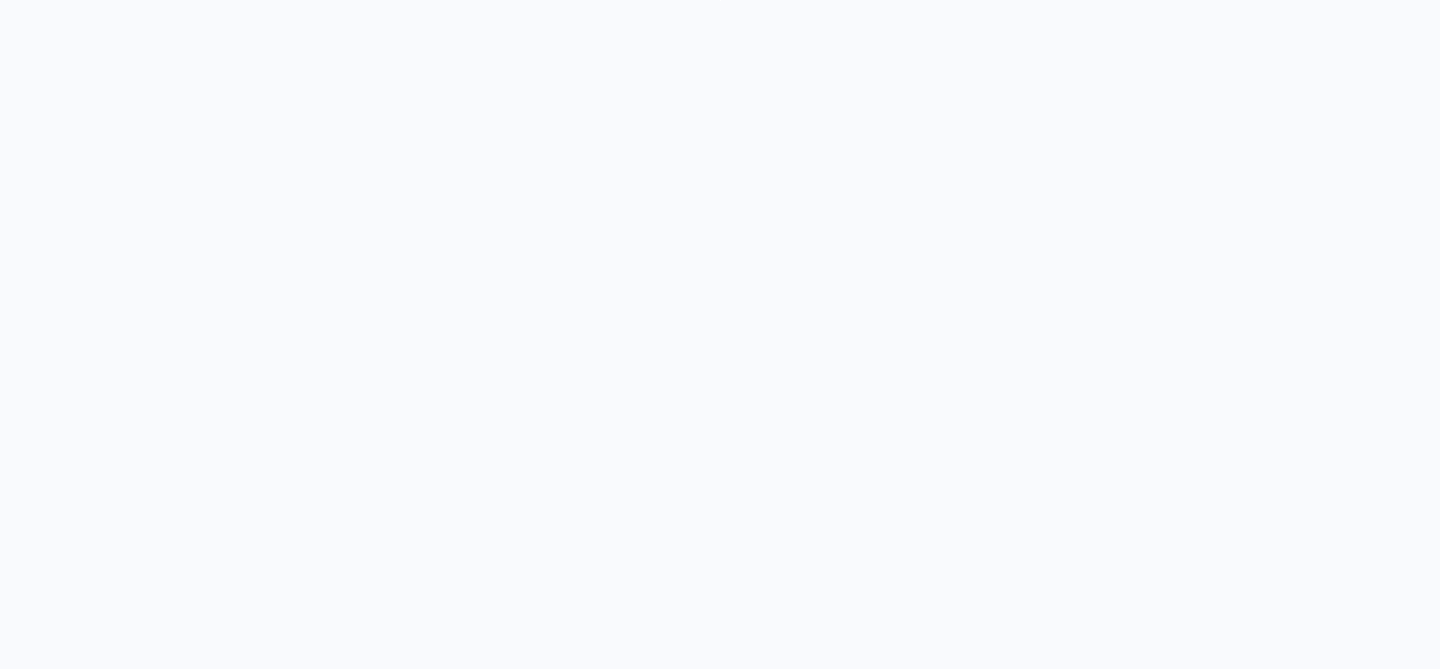 scroll, scrollTop: 0, scrollLeft: 0, axis: both 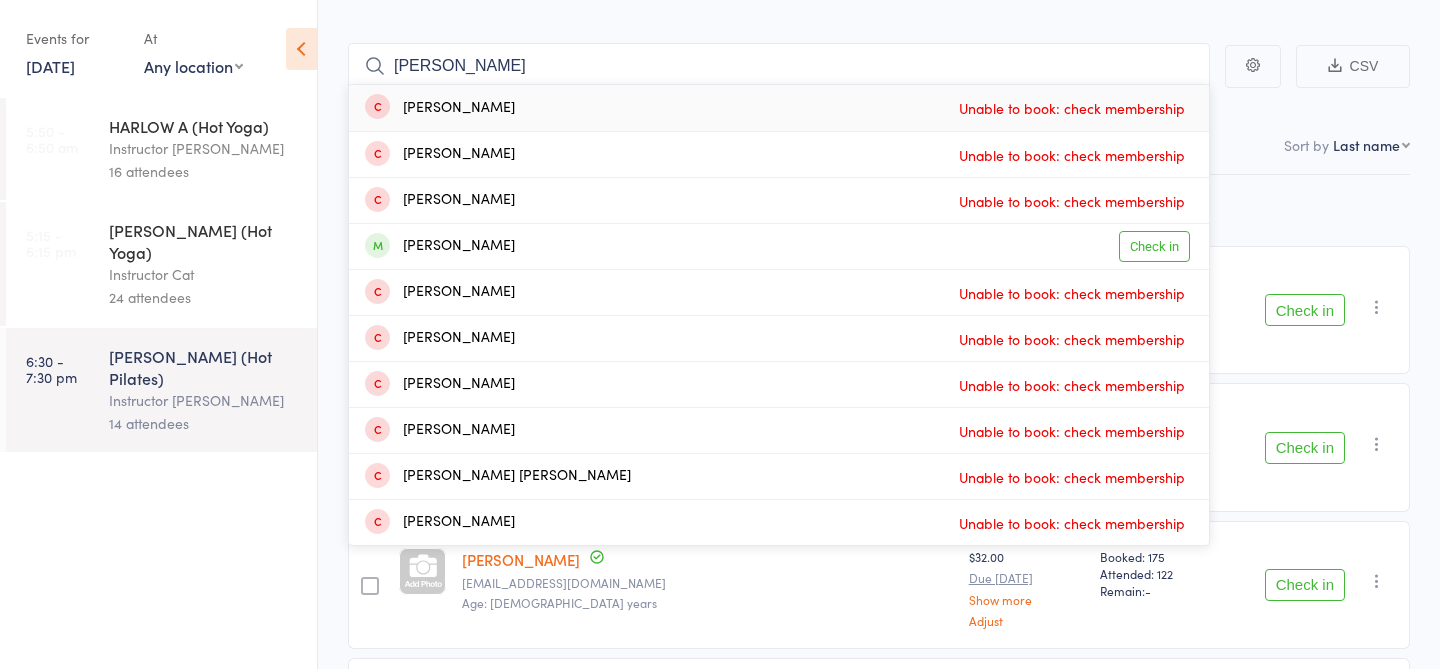 type on "heather roberts" 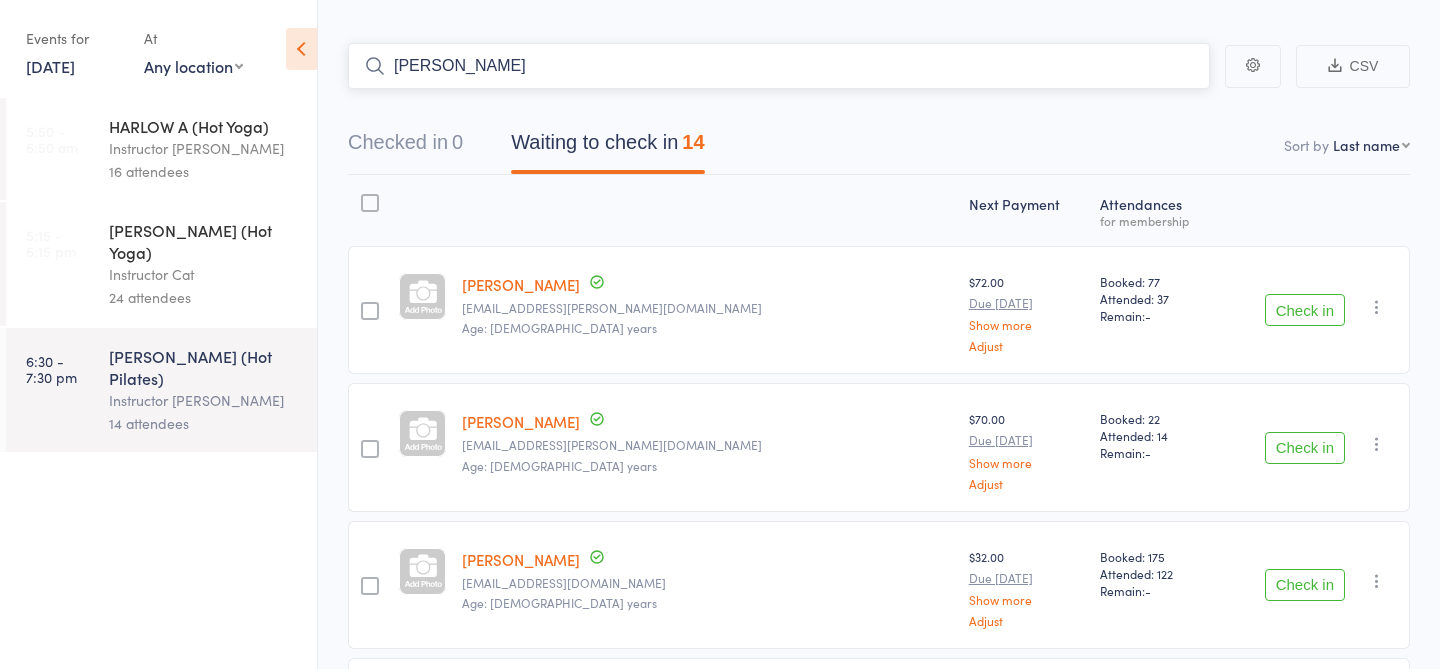 click on "heather roberts" at bounding box center [779, 66] 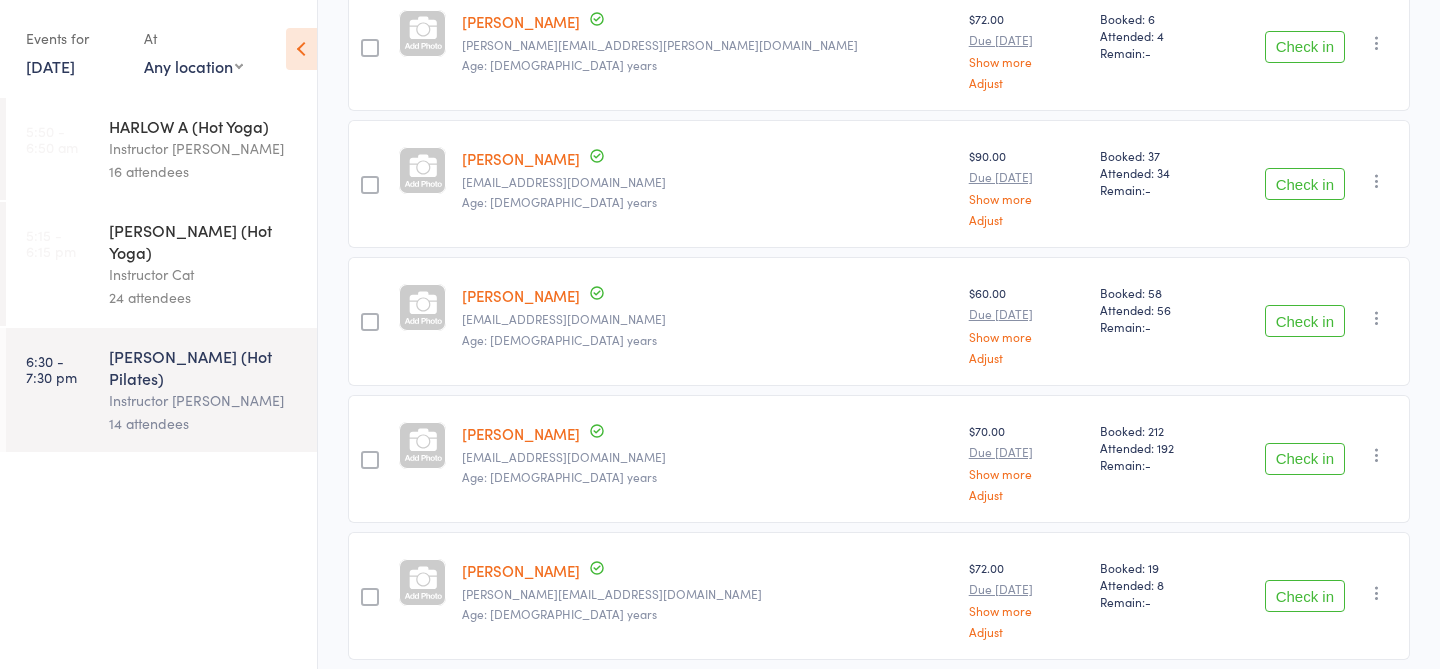 scroll, scrollTop: 1658, scrollLeft: 0, axis: vertical 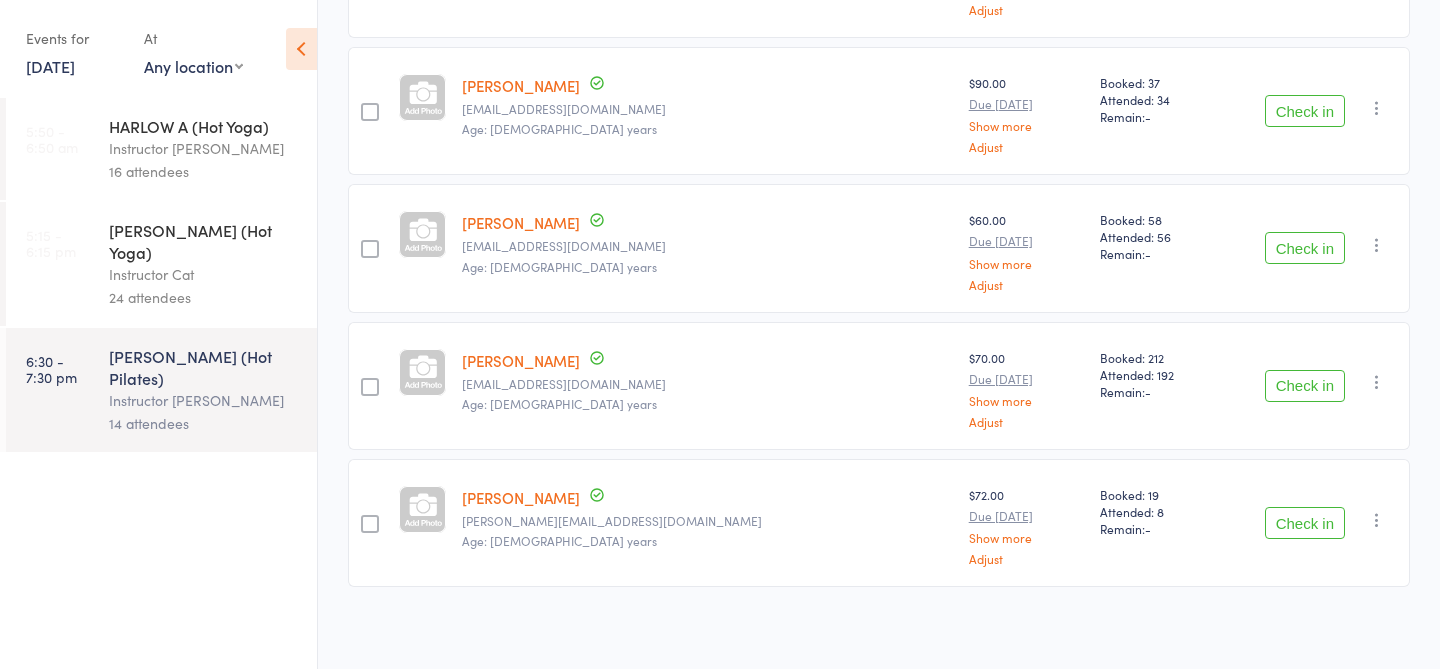 click on "Check in" at bounding box center (1305, 248) 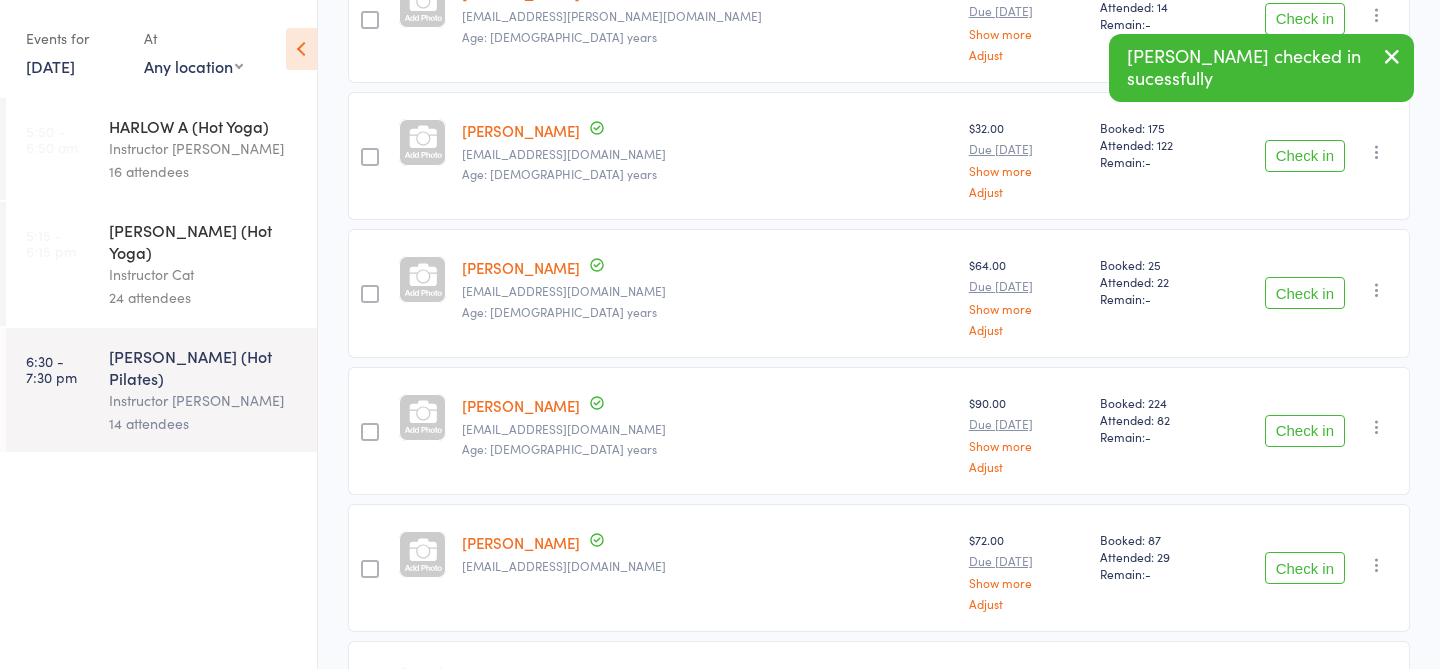 scroll, scrollTop: 0, scrollLeft: 0, axis: both 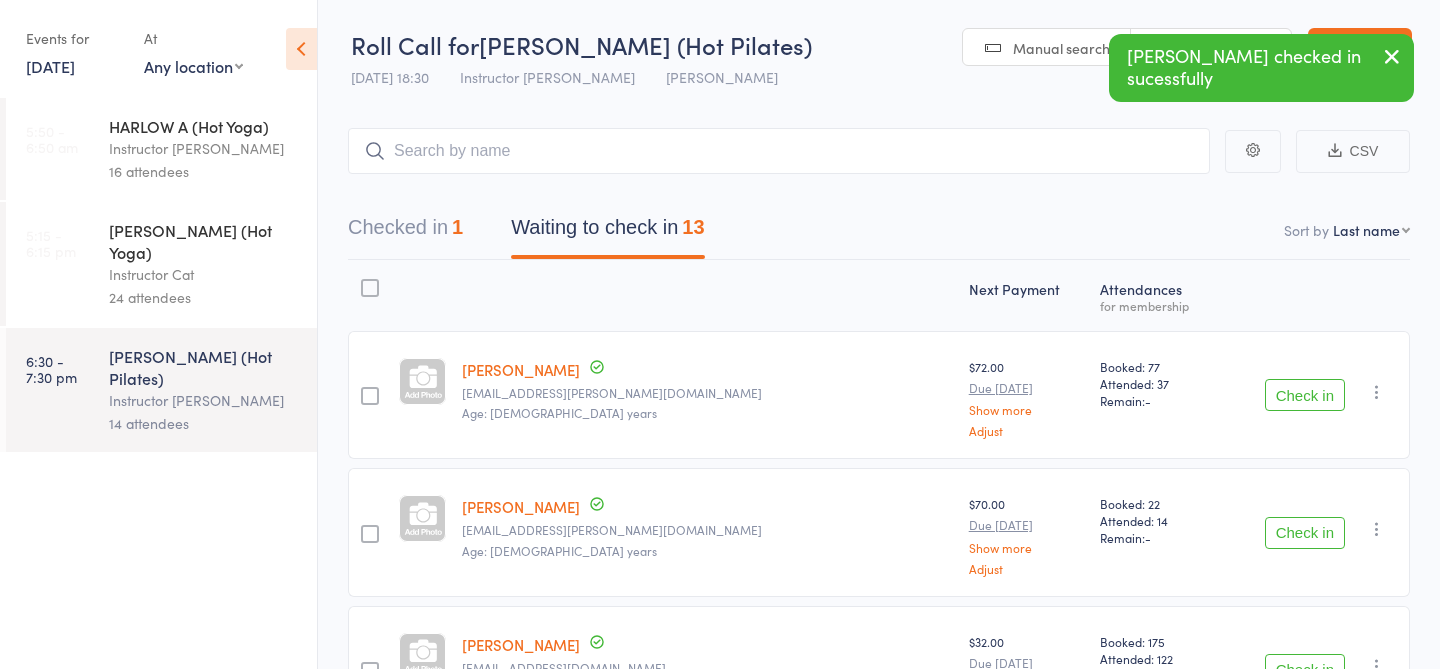 click on "Checked in  1" at bounding box center (405, 232) 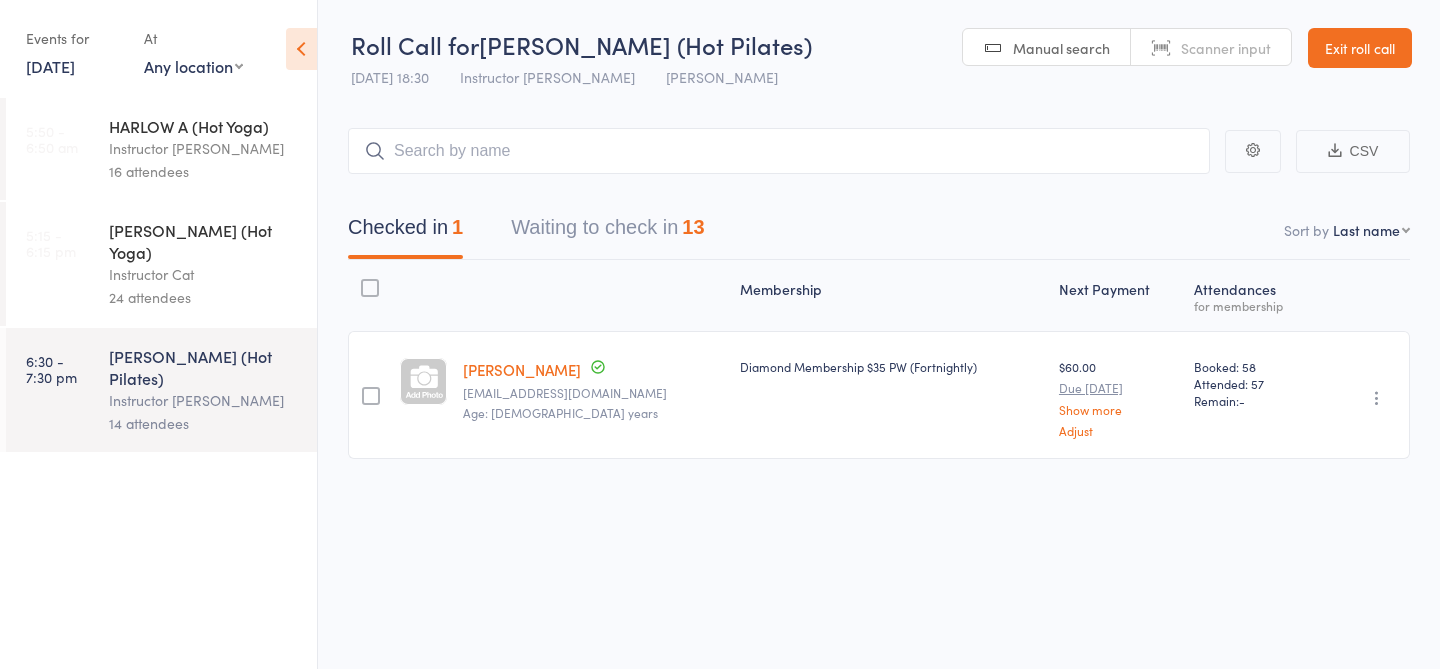 click on "Waiting to check in  13" at bounding box center [607, 232] 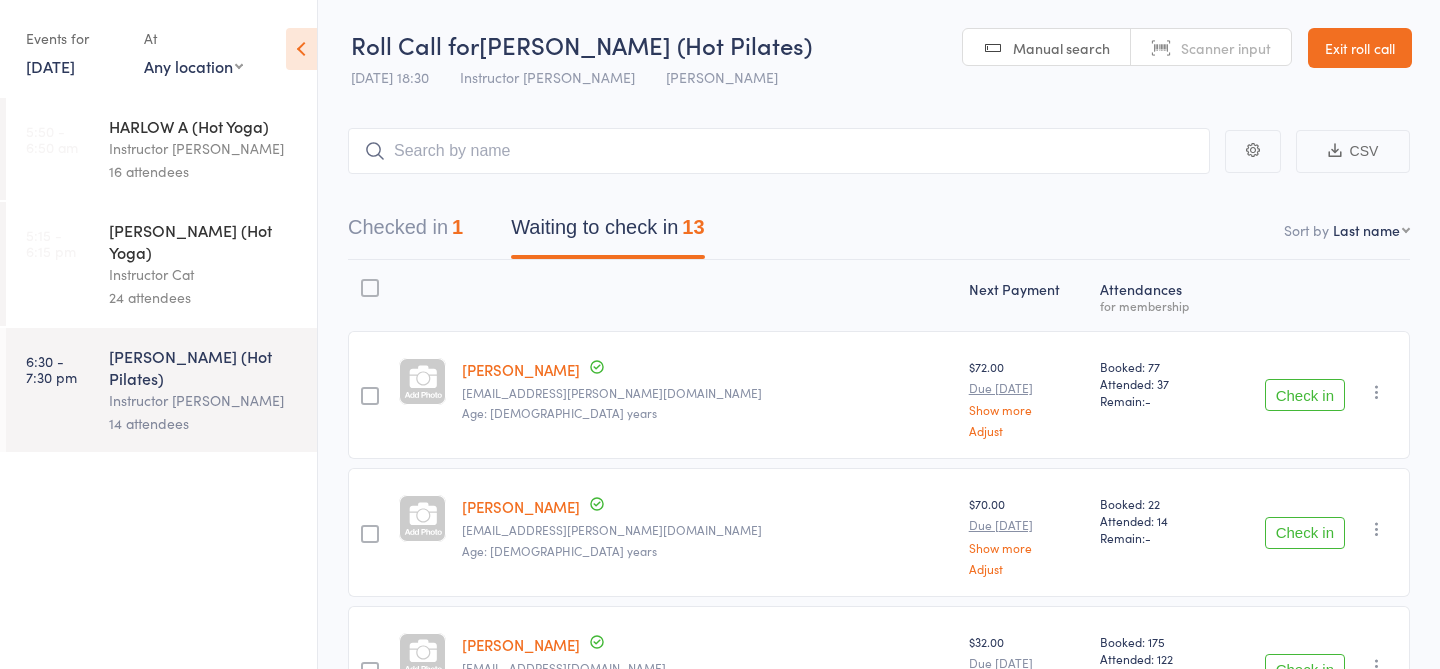 click on "Scanner input" at bounding box center [1226, 48] 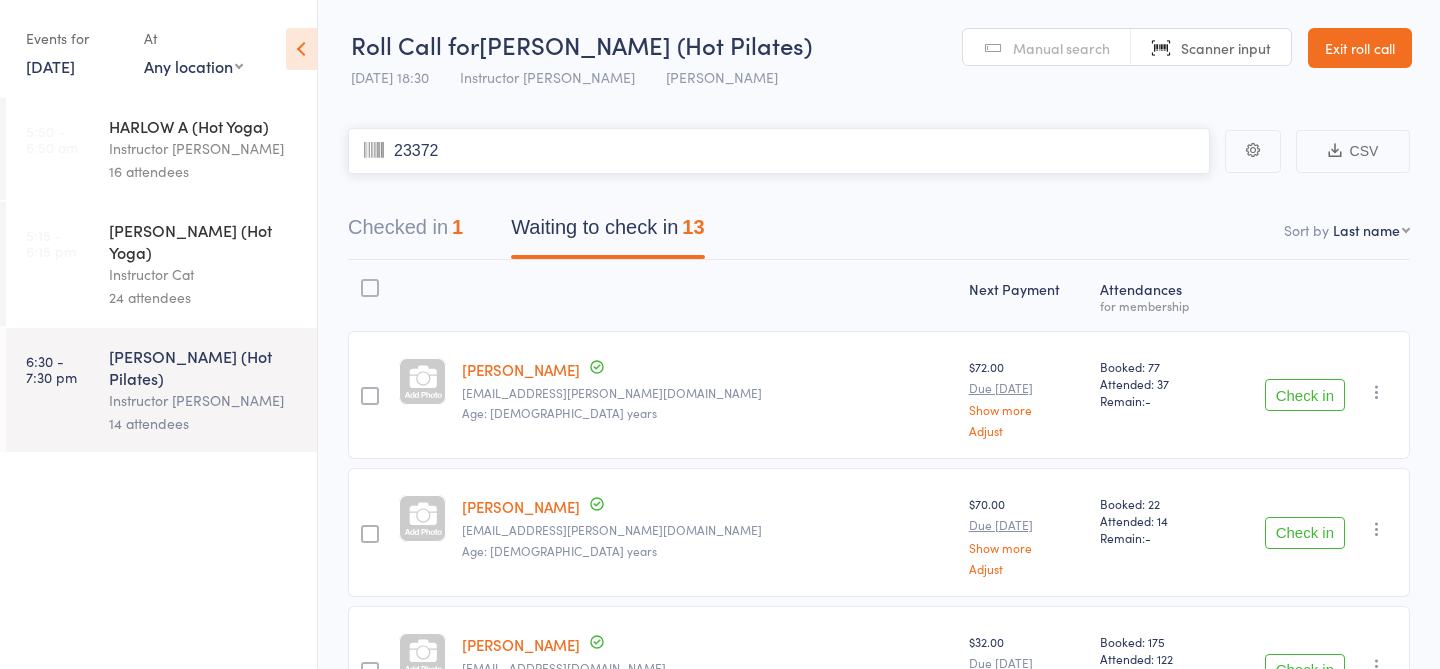type on "23372" 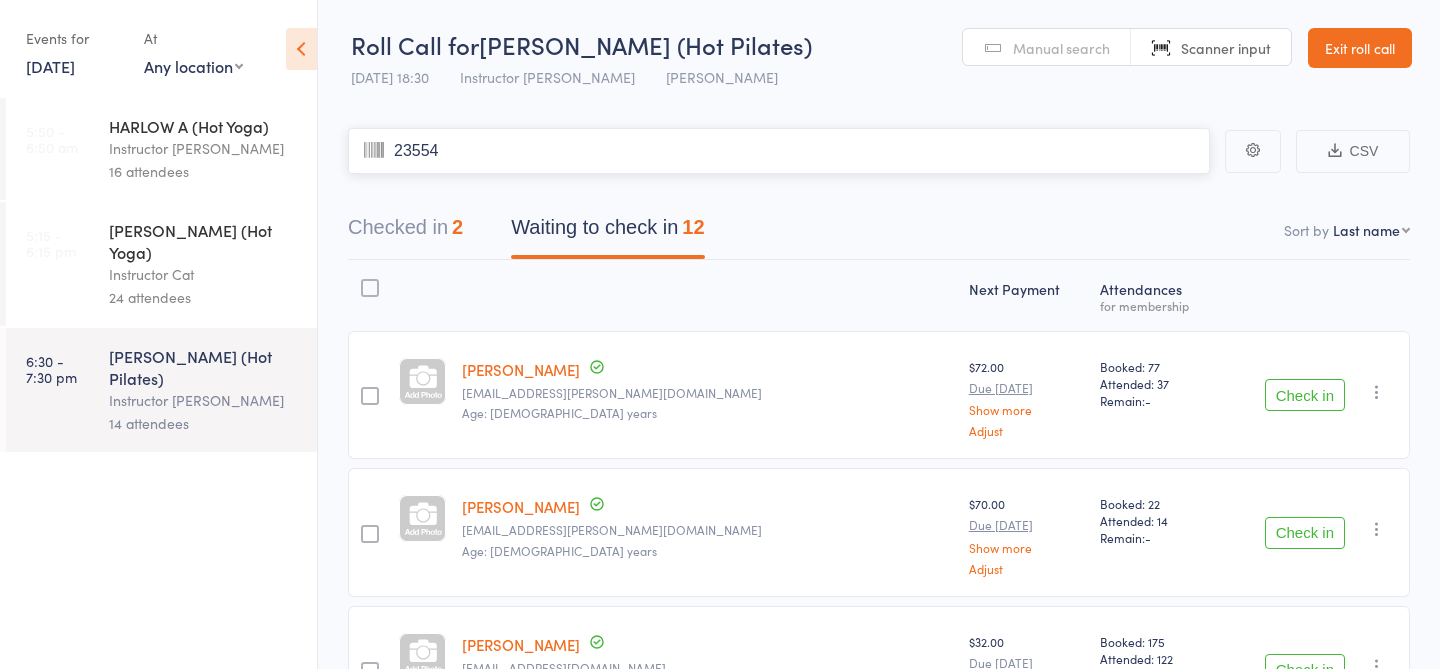 type on "23554" 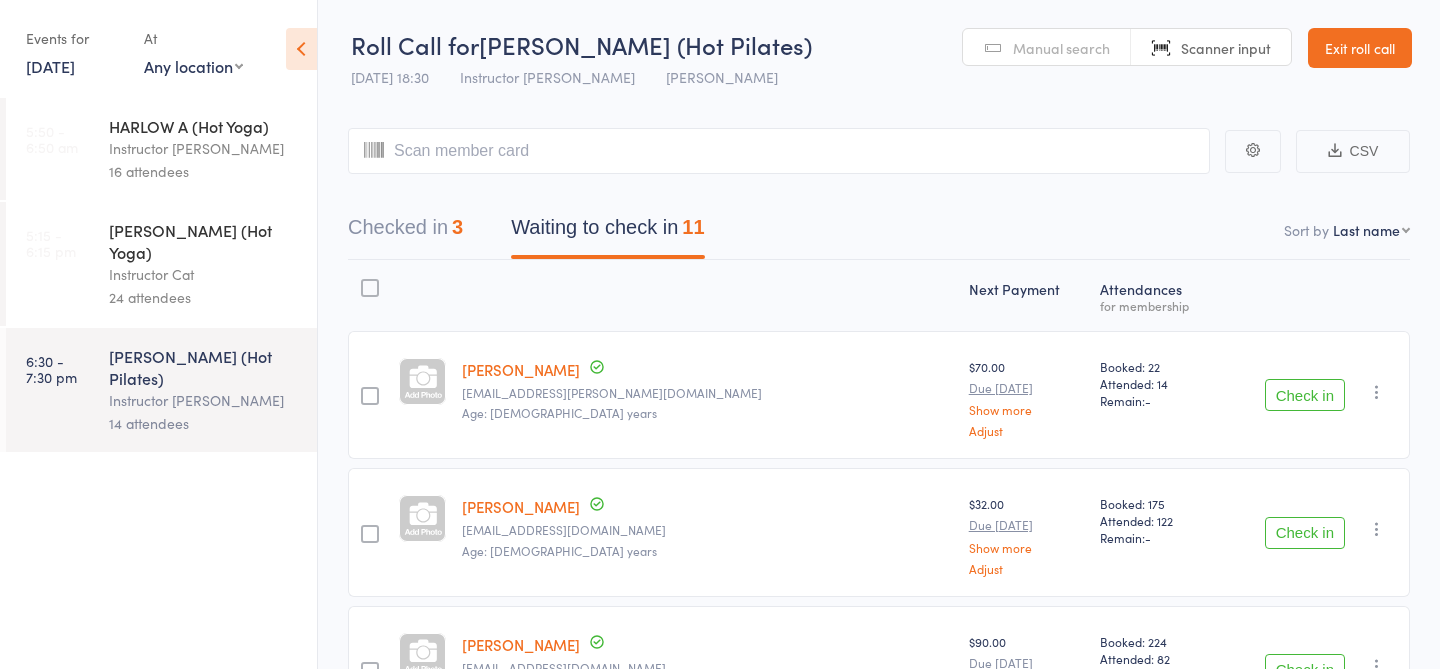 click on "Manual search" at bounding box center [1061, 48] 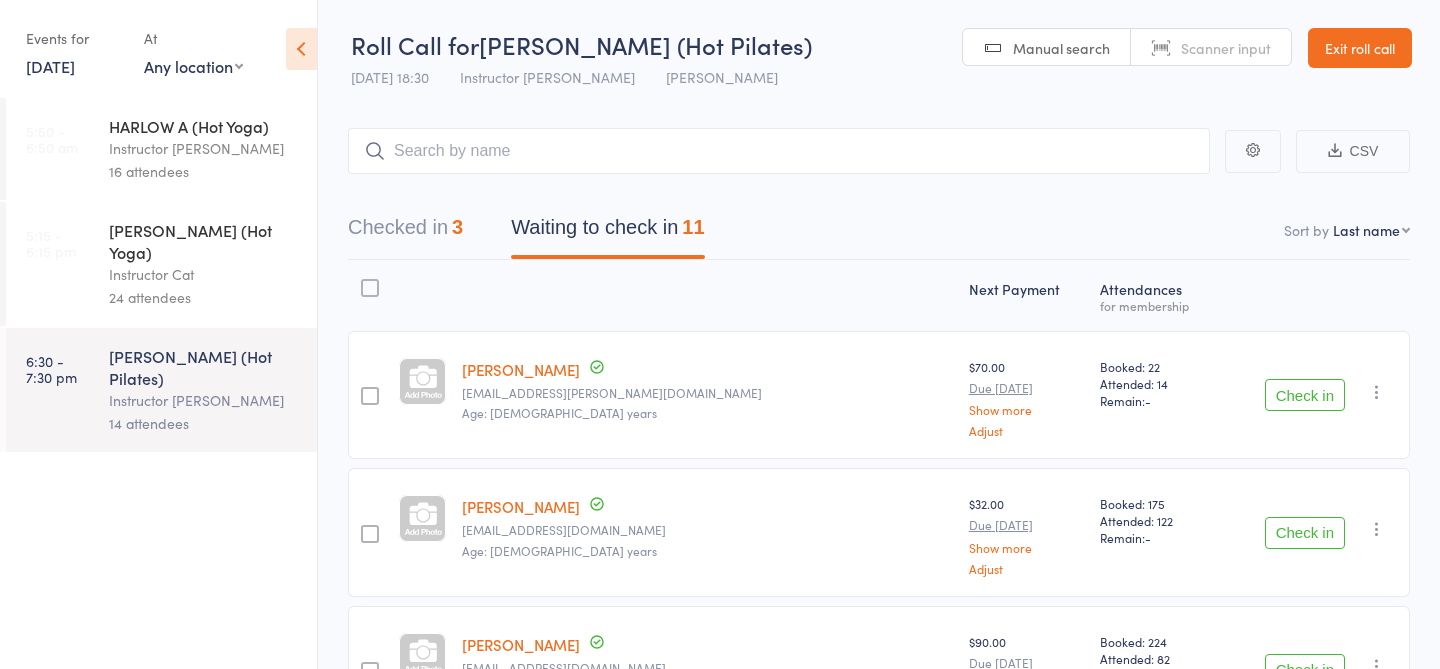 click on "Scanner input" at bounding box center (1226, 48) 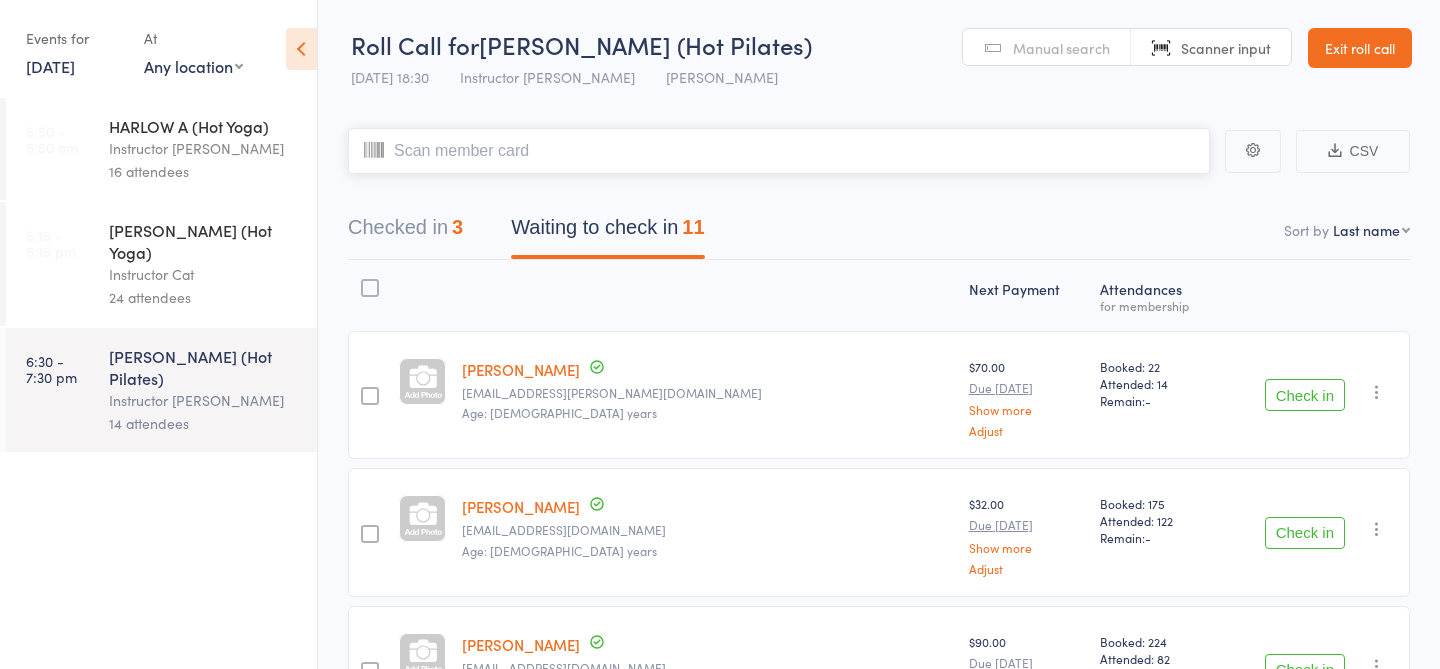 click on "Checked in  3" at bounding box center (405, 232) 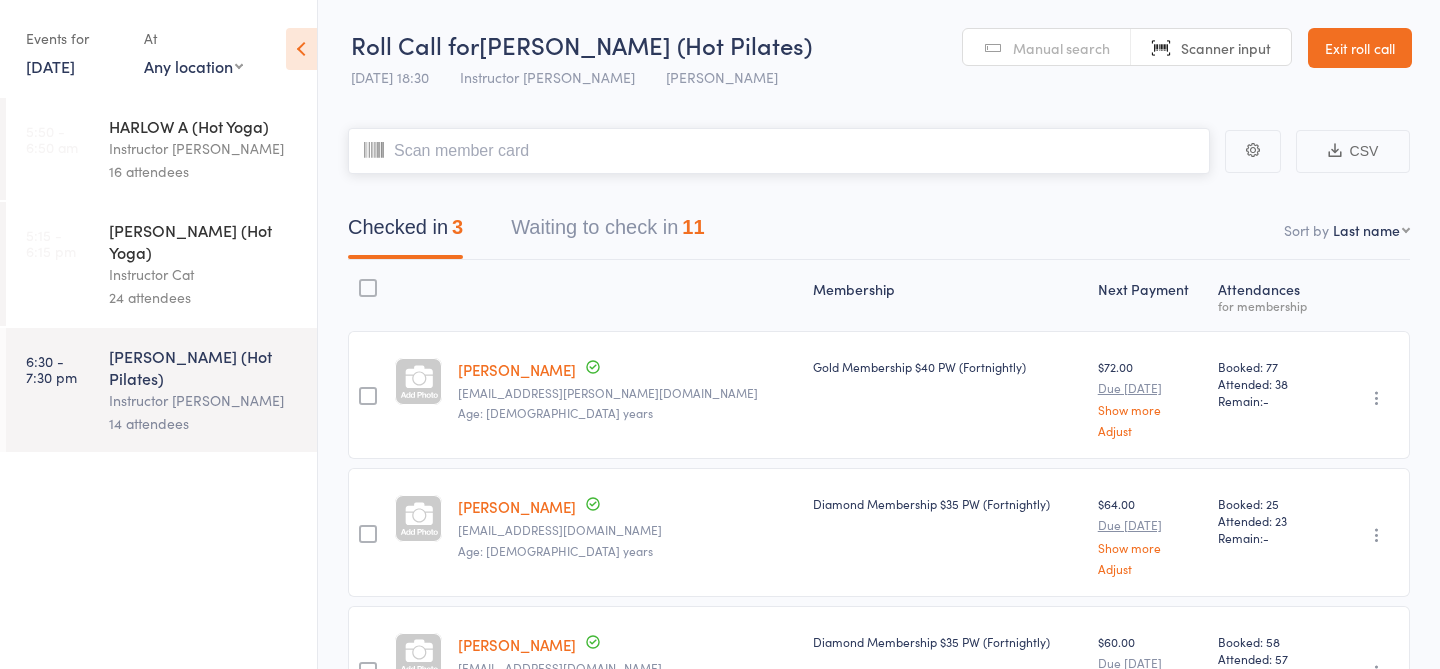 click on "Waiting to check in  11" at bounding box center (607, 232) 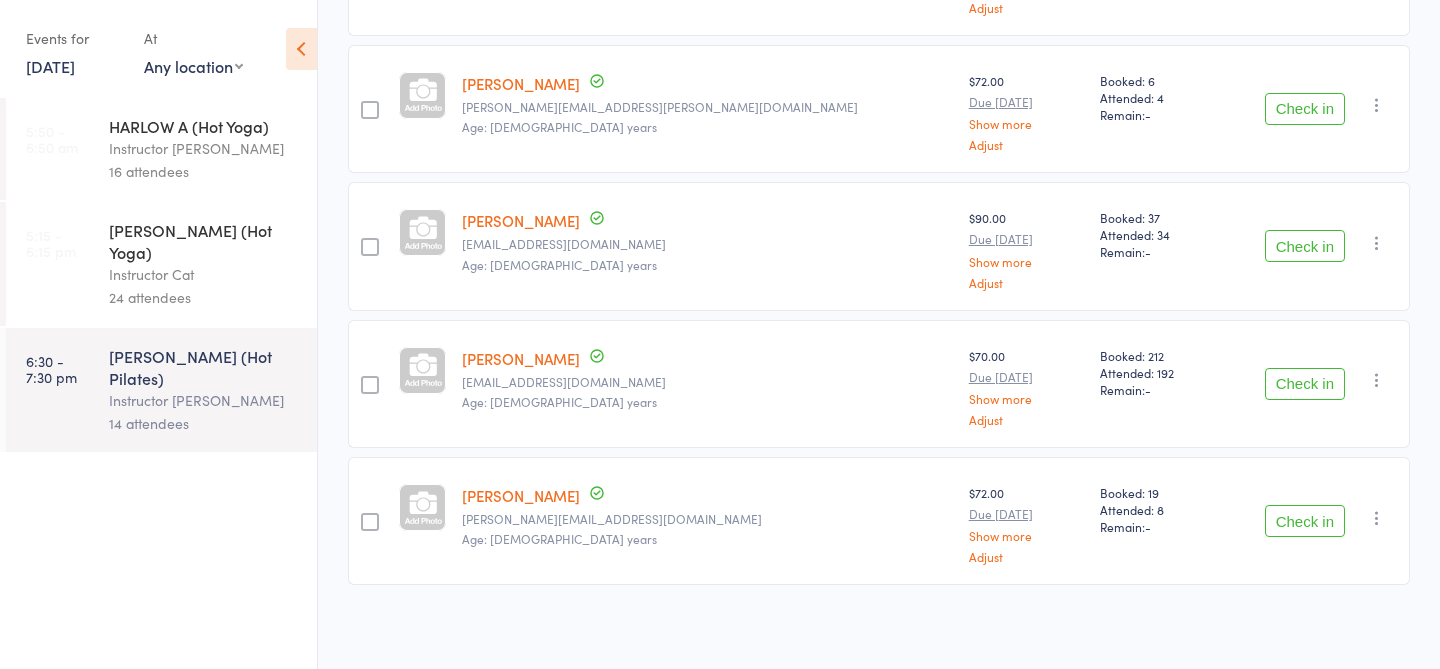 scroll, scrollTop: 0, scrollLeft: 0, axis: both 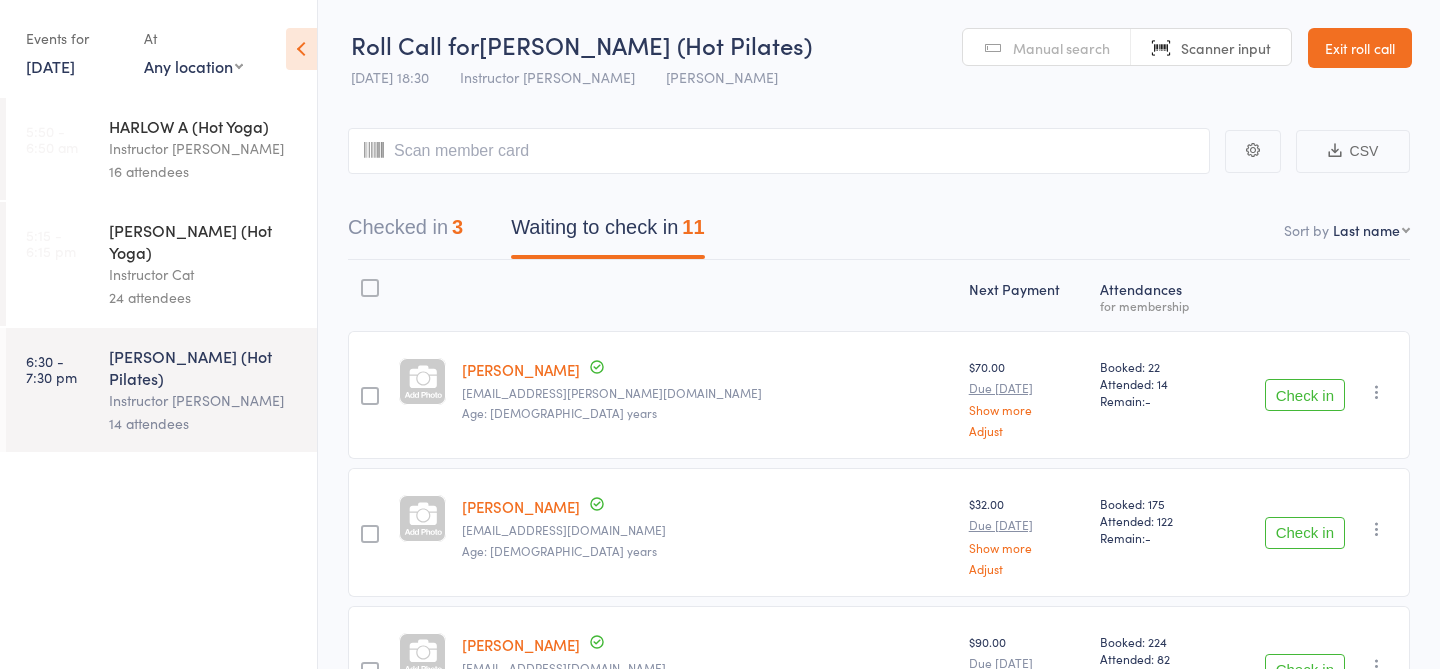 click on "Manual search" at bounding box center [1061, 48] 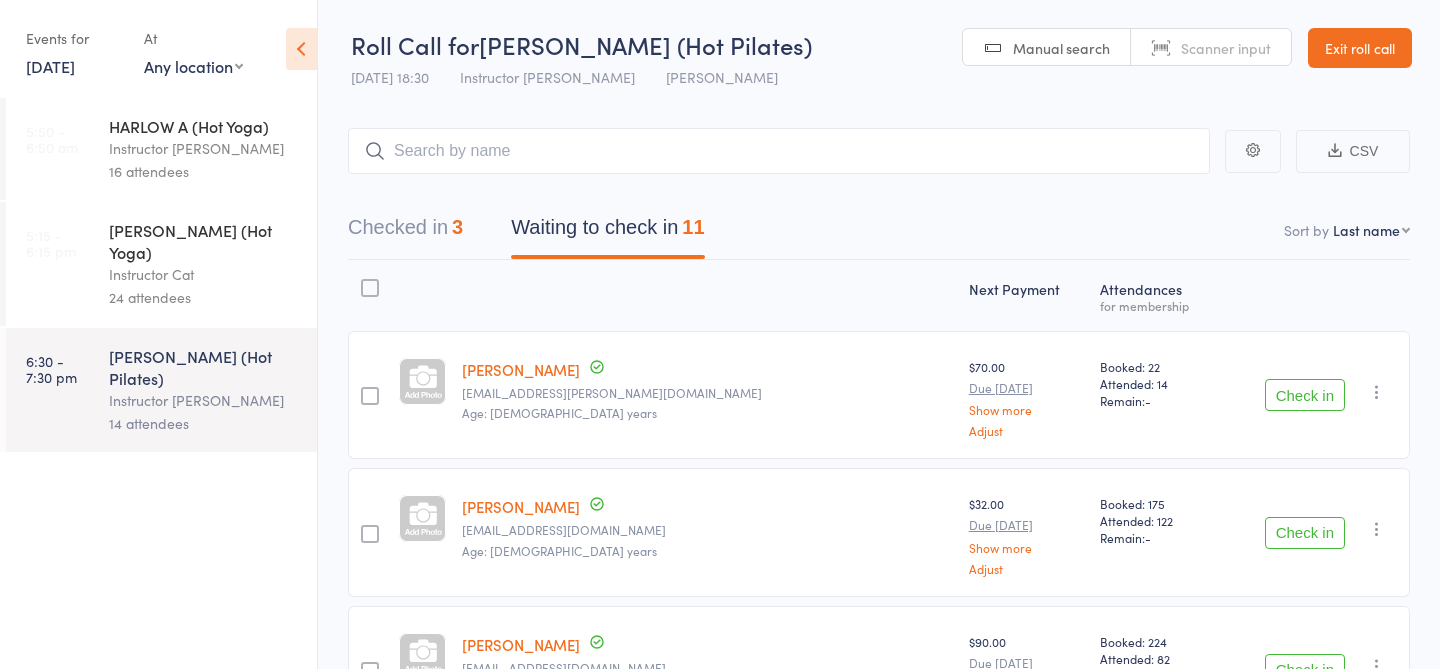 click on "Scanner input" at bounding box center [1211, 48] 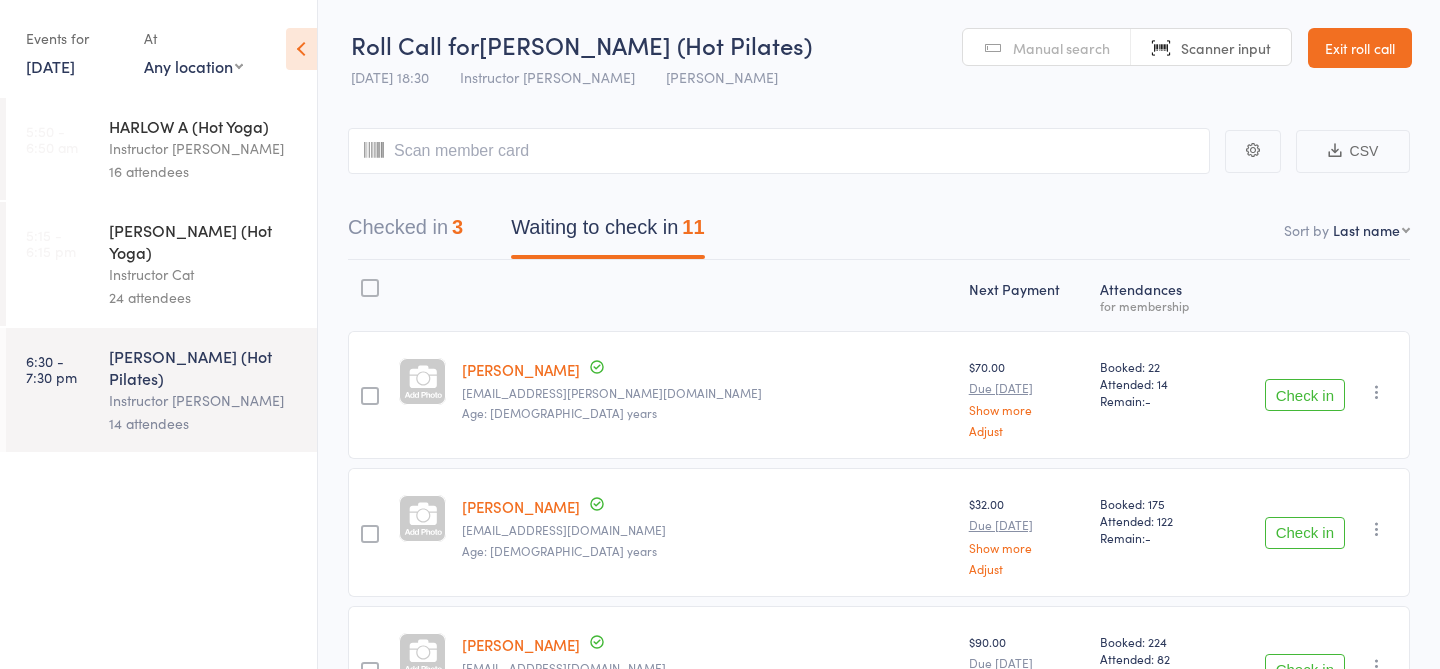 click on "Manual search" at bounding box center [1061, 48] 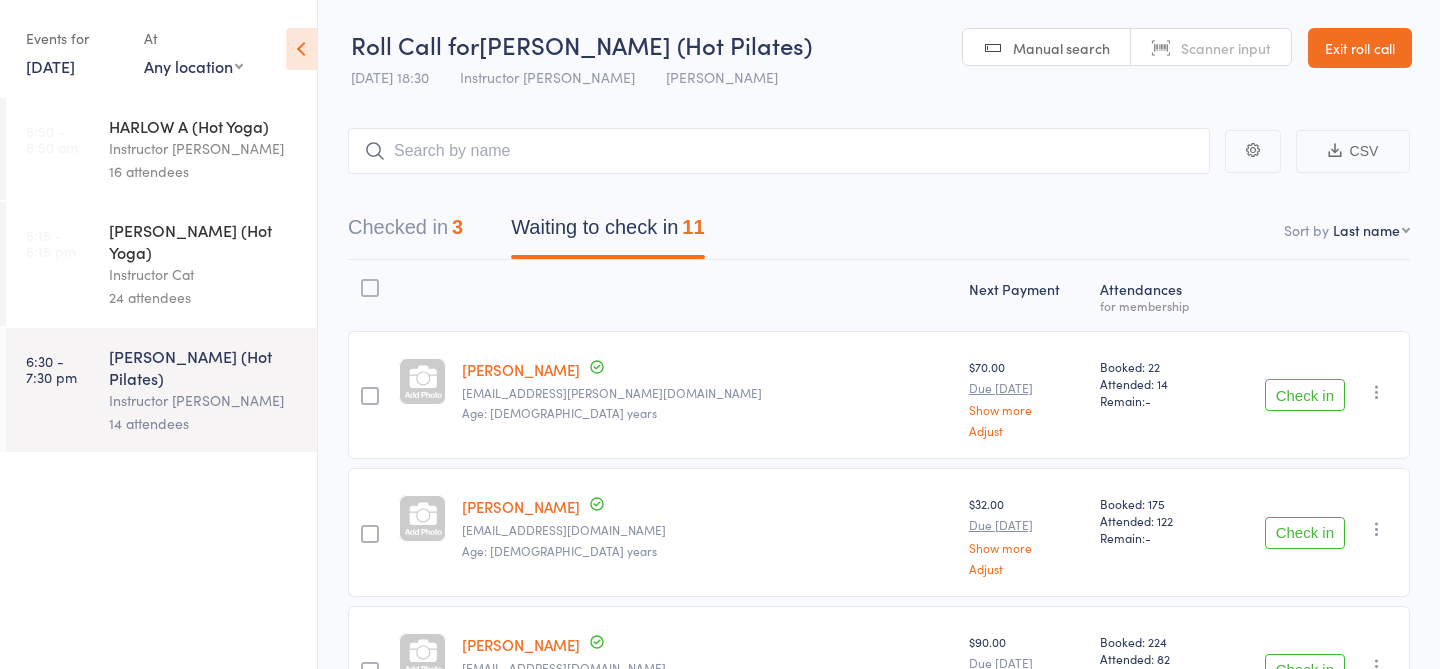 click on "Scanner input" at bounding box center [1226, 48] 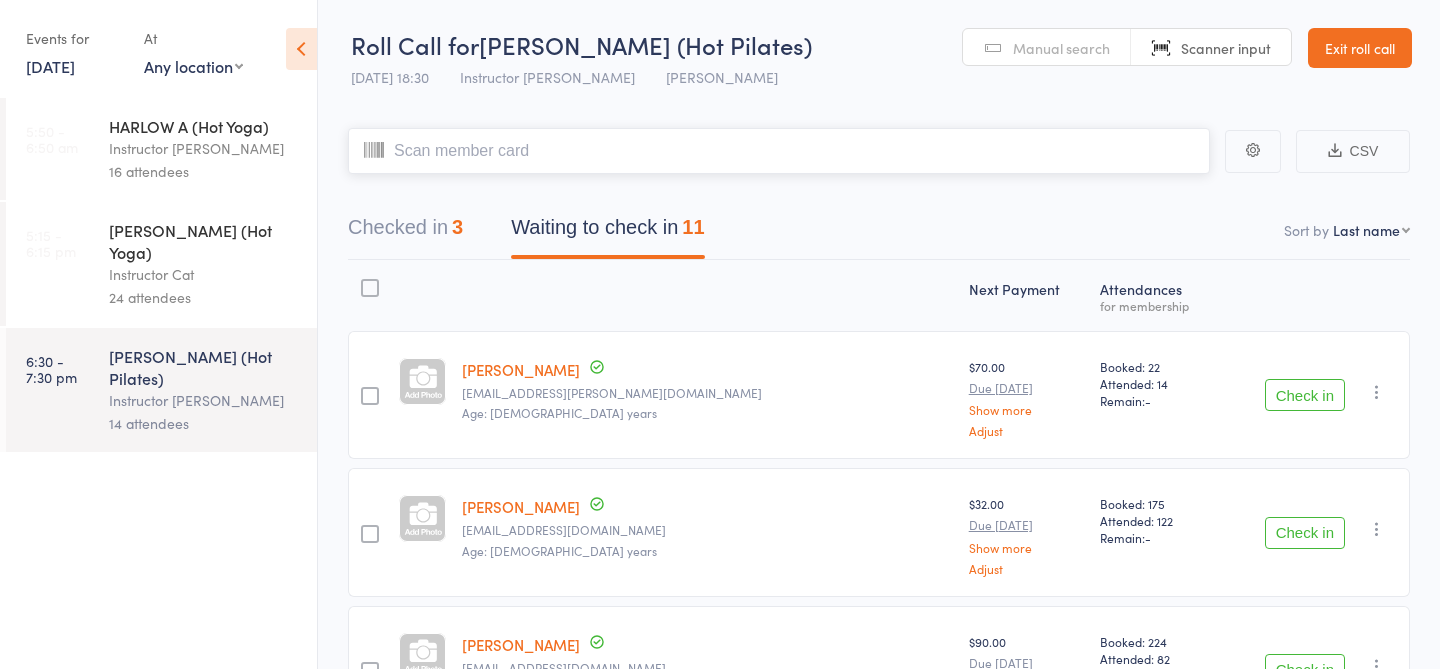 click on "Checked in  3" at bounding box center (405, 232) 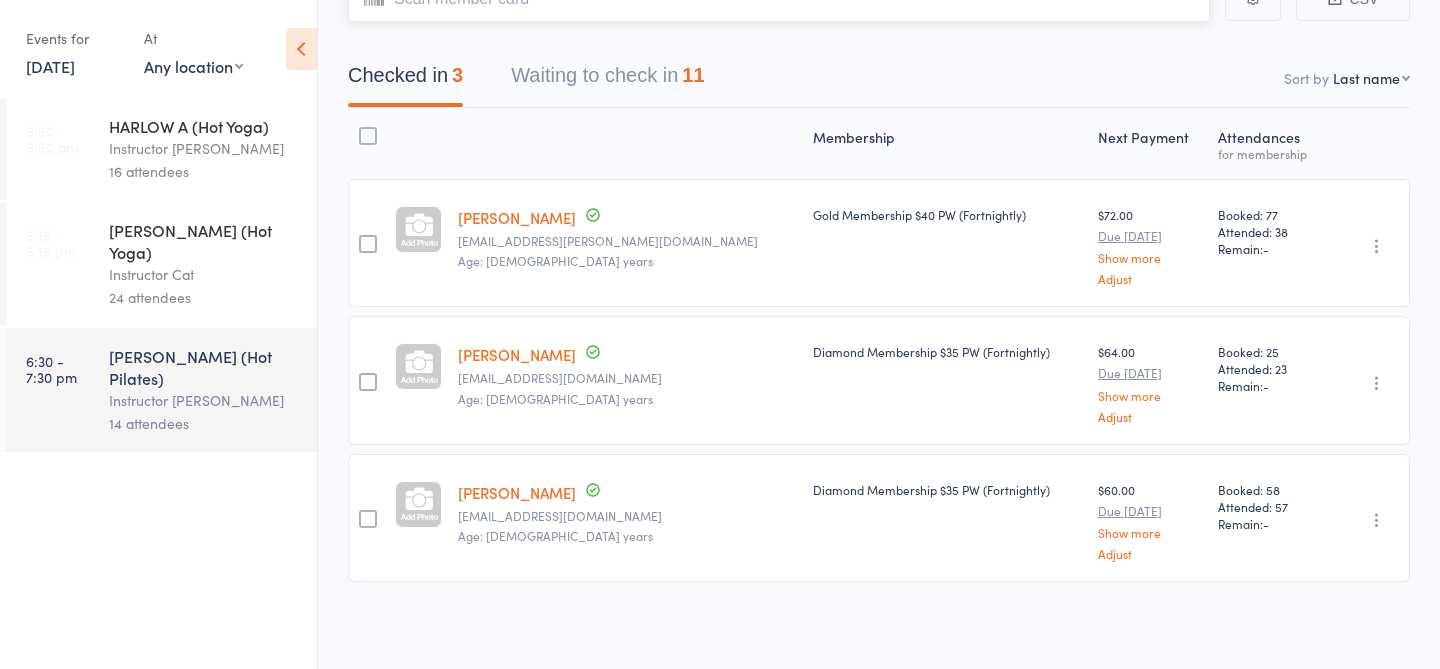 scroll, scrollTop: 0, scrollLeft: 0, axis: both 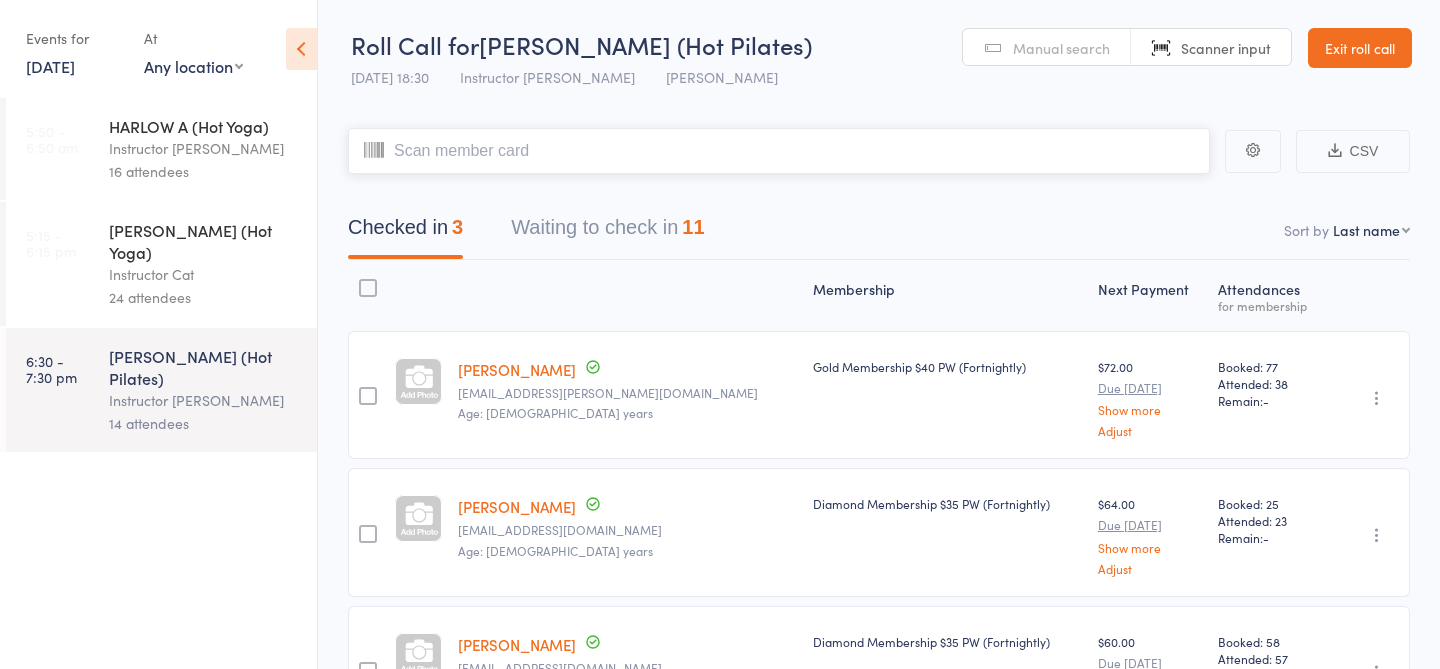 click on "Waiting to check in  11" at bounding box center [607, 232] 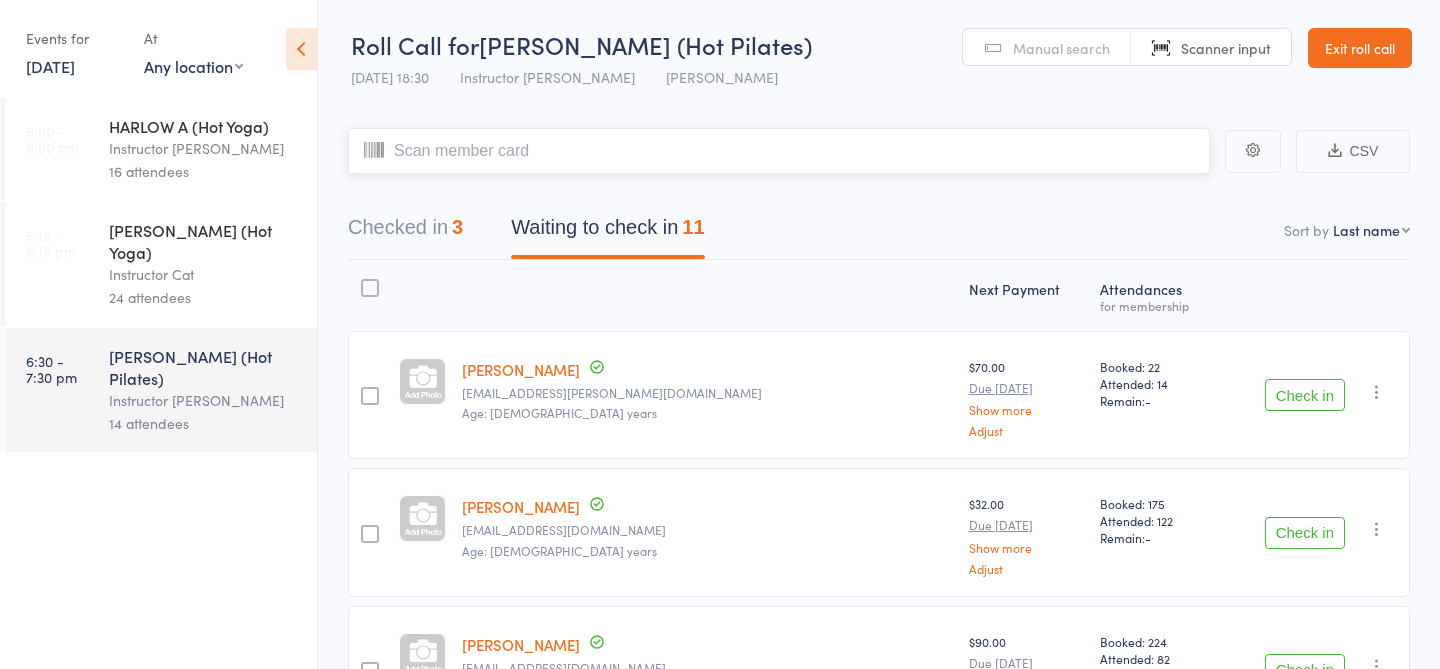 click on "Checked in  3" at bounding box center [405, 232] 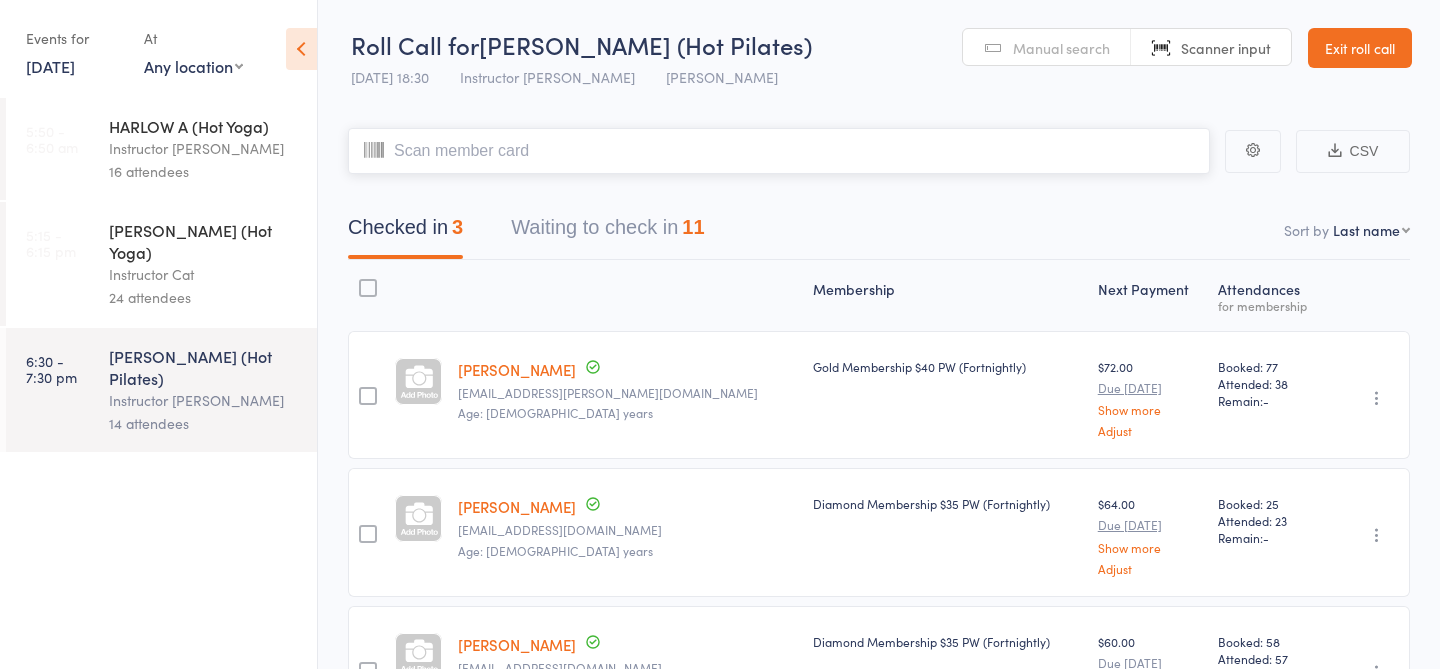 click on "Waiting to check in  11" at bounding box center [607, 232] 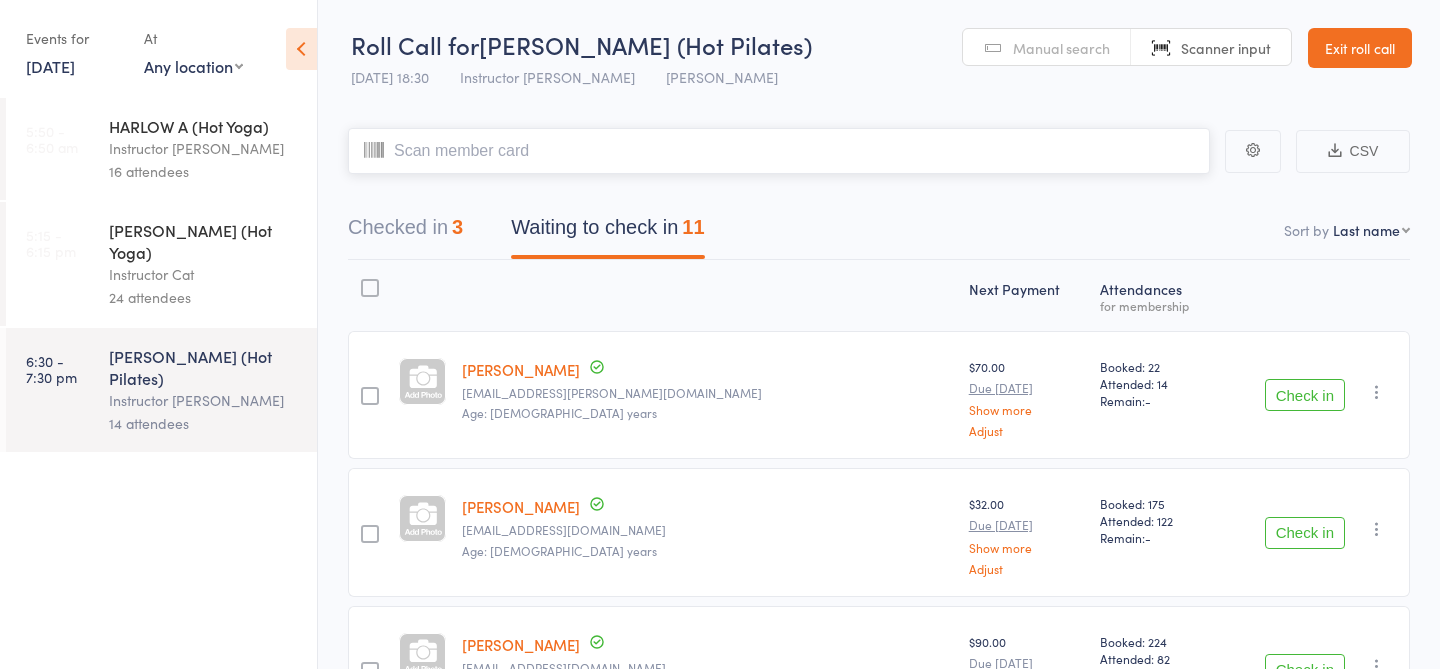 click at bounding box center [779, 151] 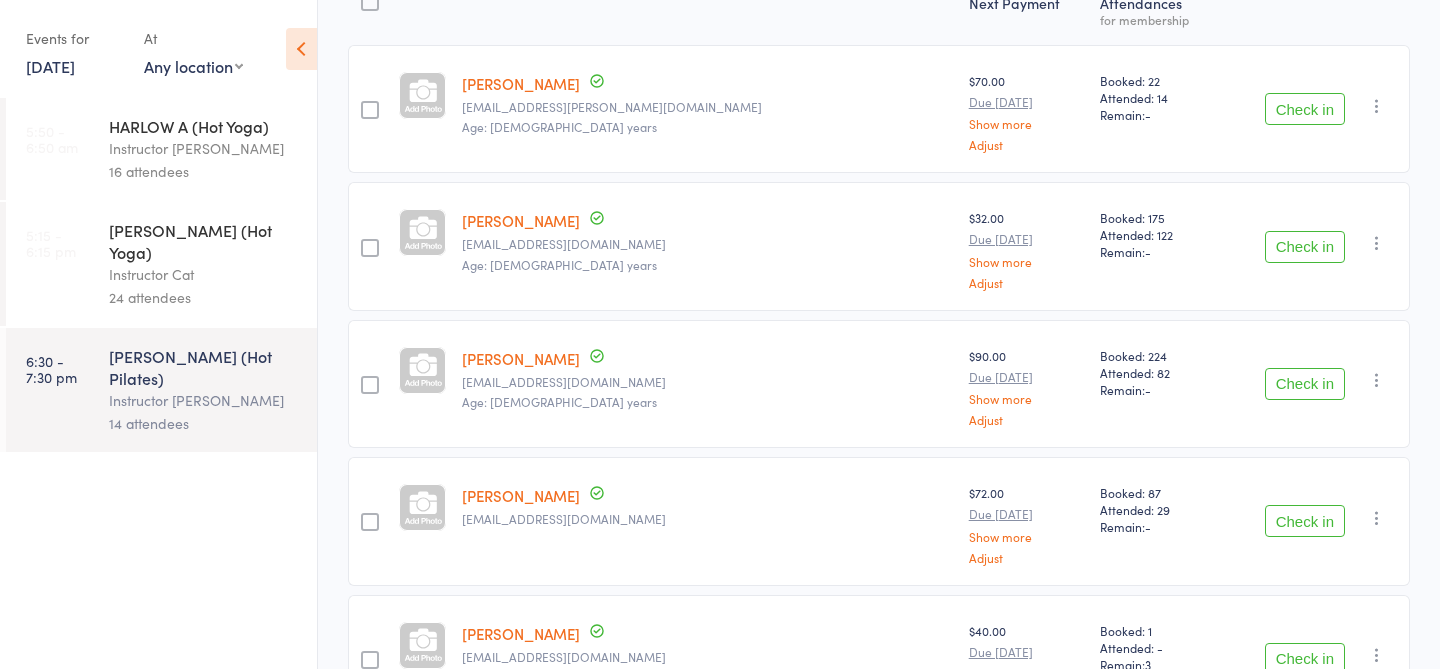 scroll, scrollTop: 0, scrollLeft: 0, axis: both 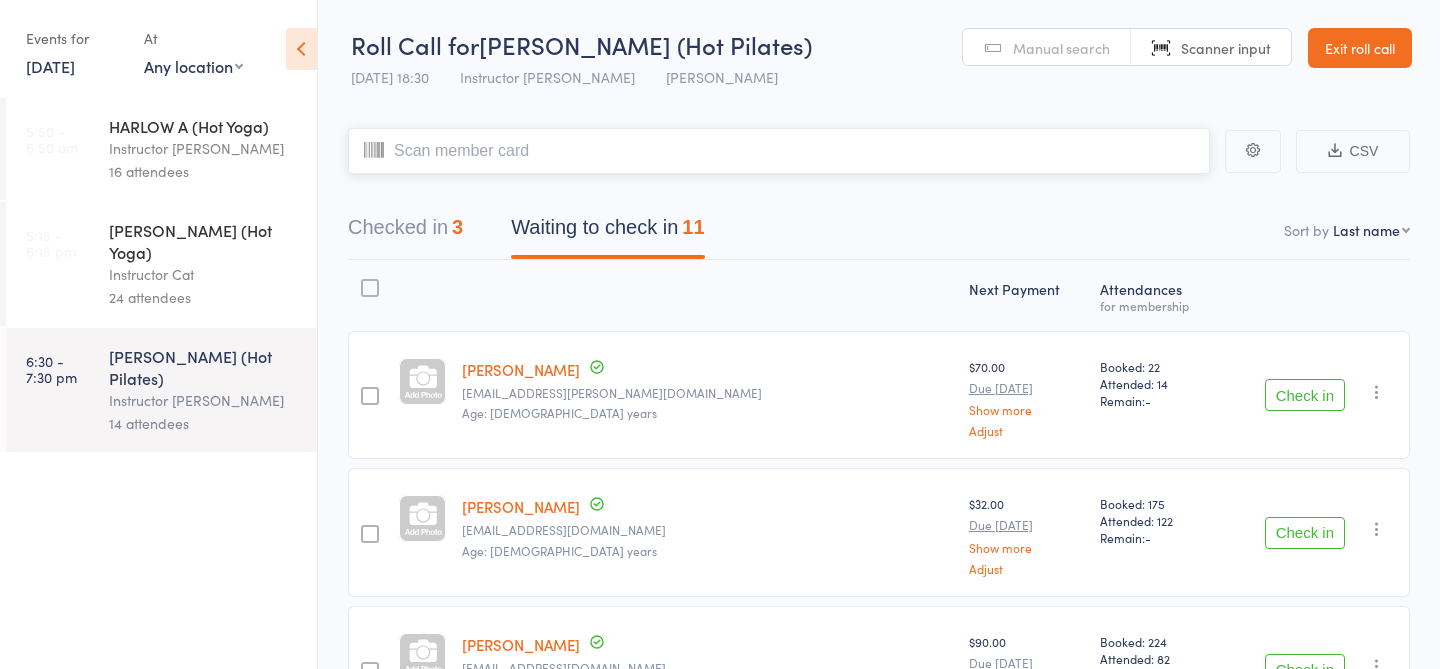 click on "Checked in  3" at bounding box center [405, 232] 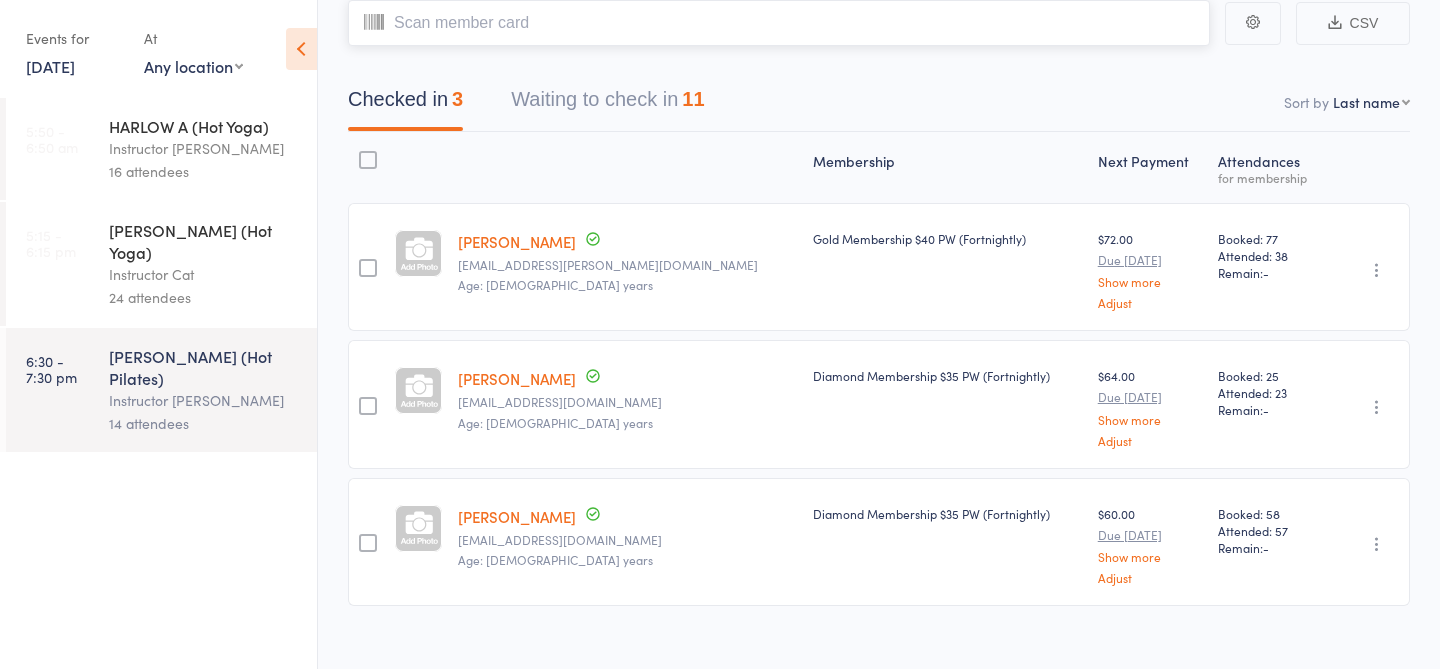 scroll, scrollTop: 127, scrollLeft: 0, axis: vertical 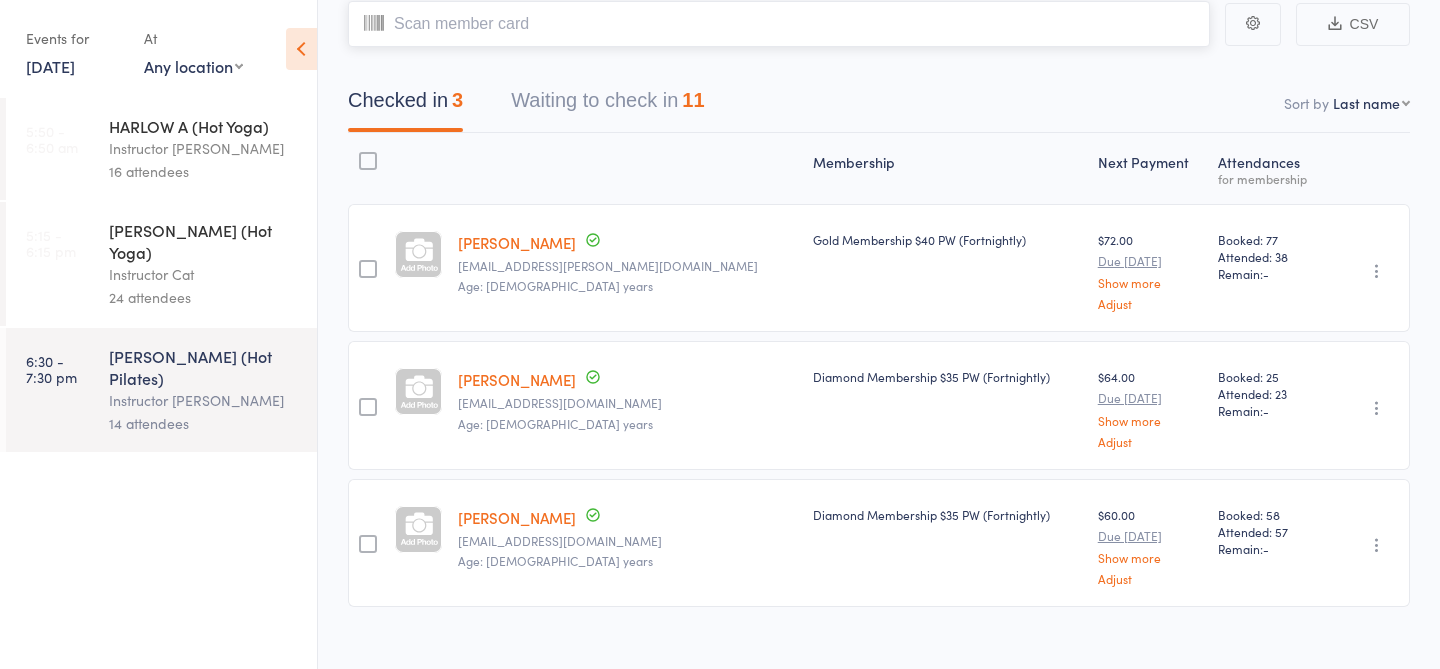 click on "Waiting to check in  11" at bounding box center (607, 105) 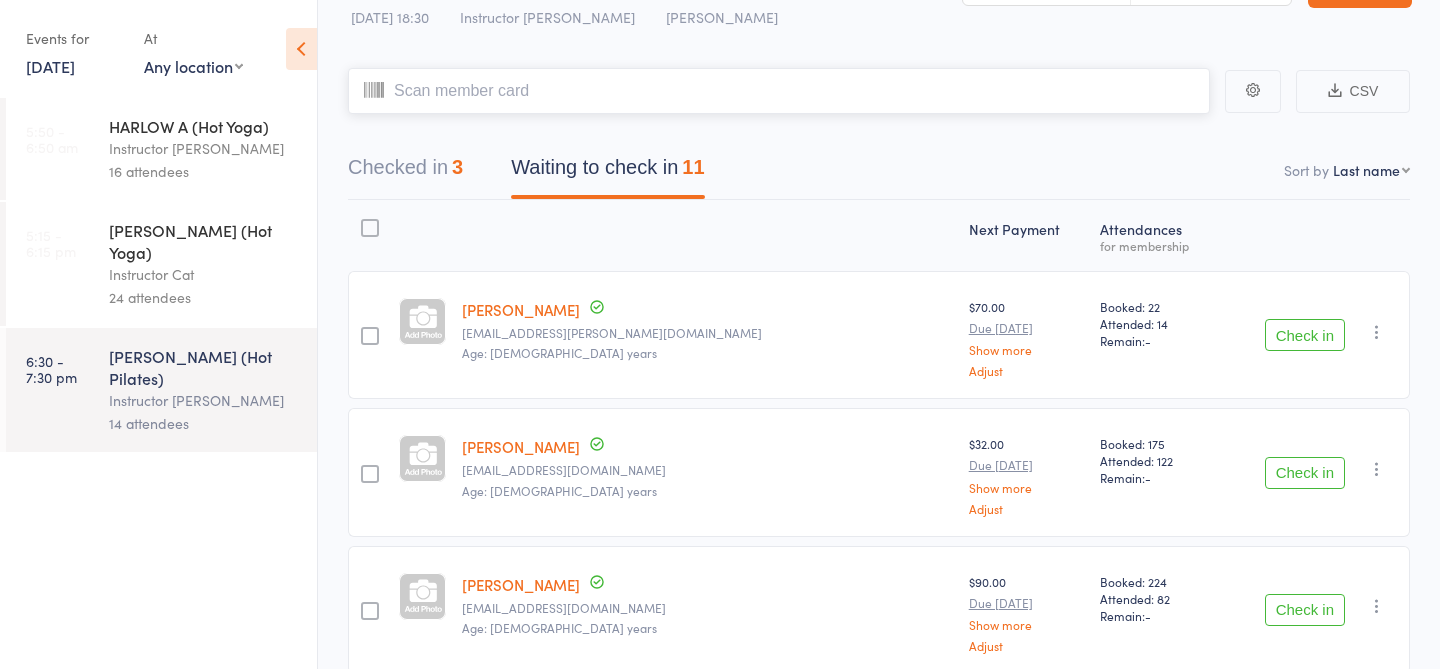 scroll, scrollTop: 0, scrollLeft: 0, axis: both 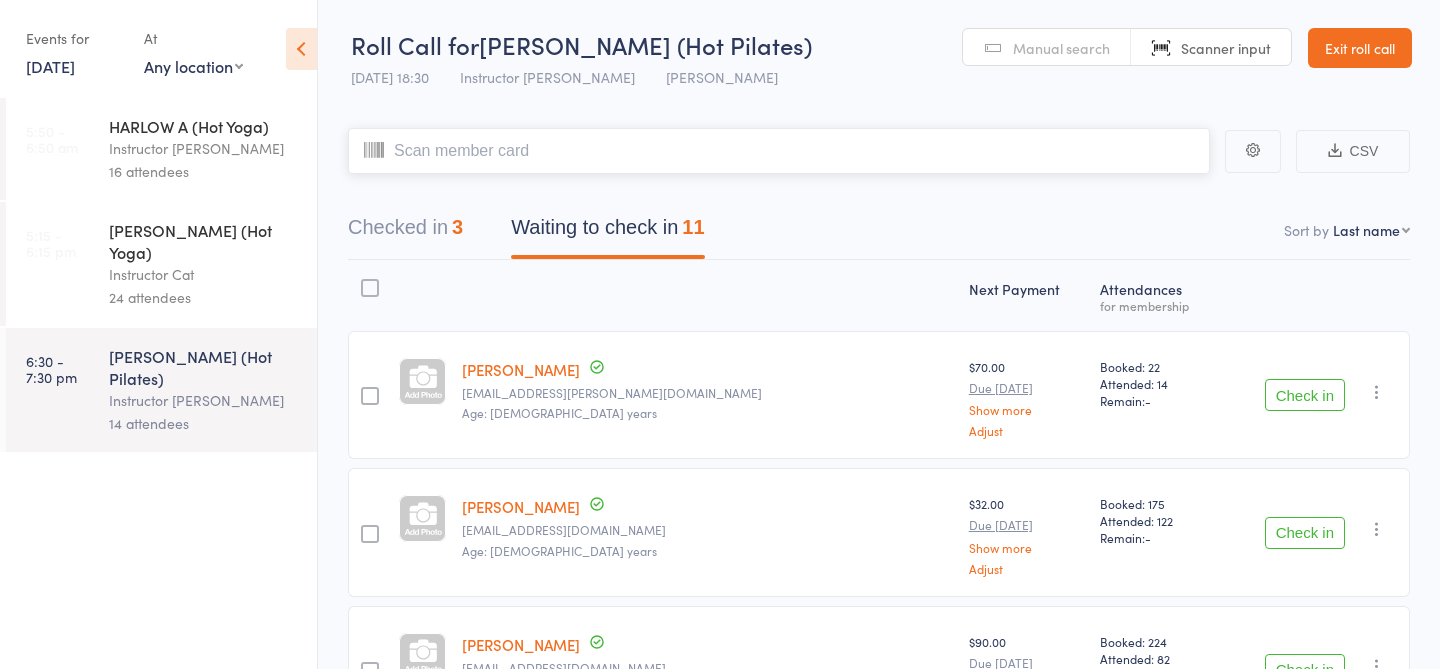 click on "Checked in  3" at bounding box center (405, 232) 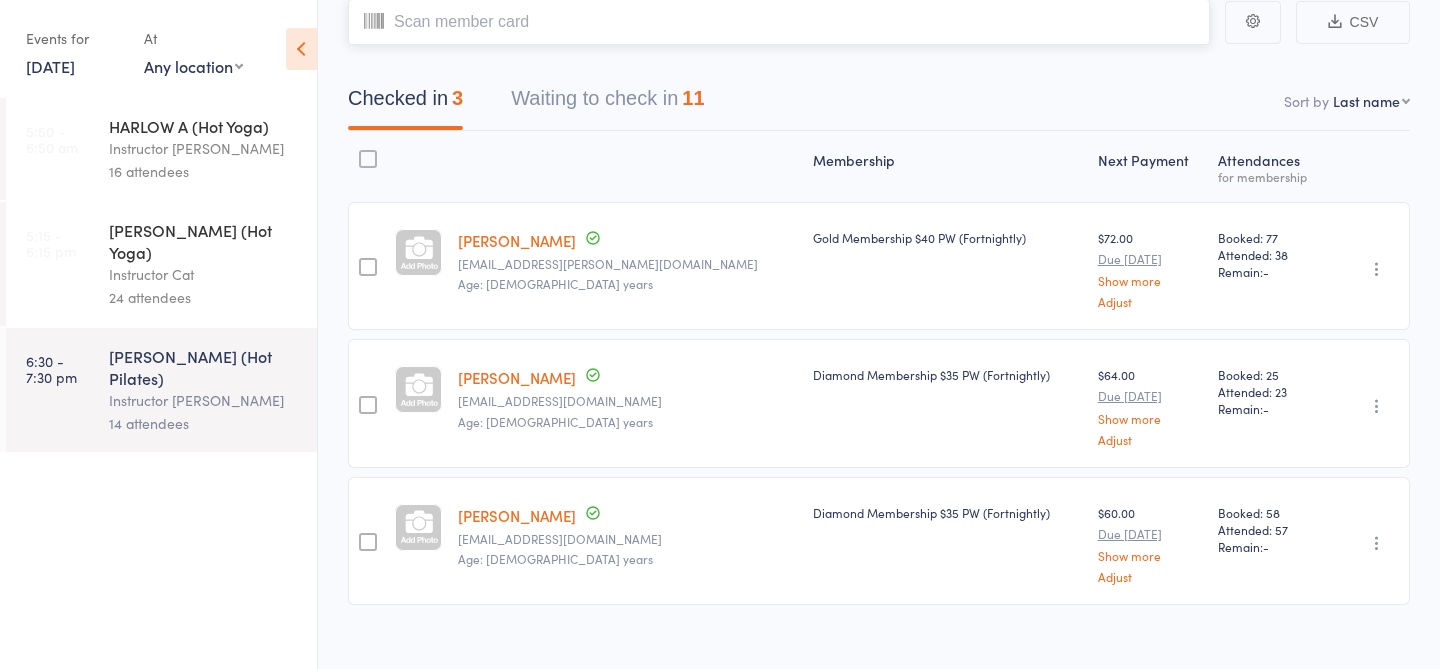 scroll, scrollTop: 127, scrollLeft: 0, axis: vertical 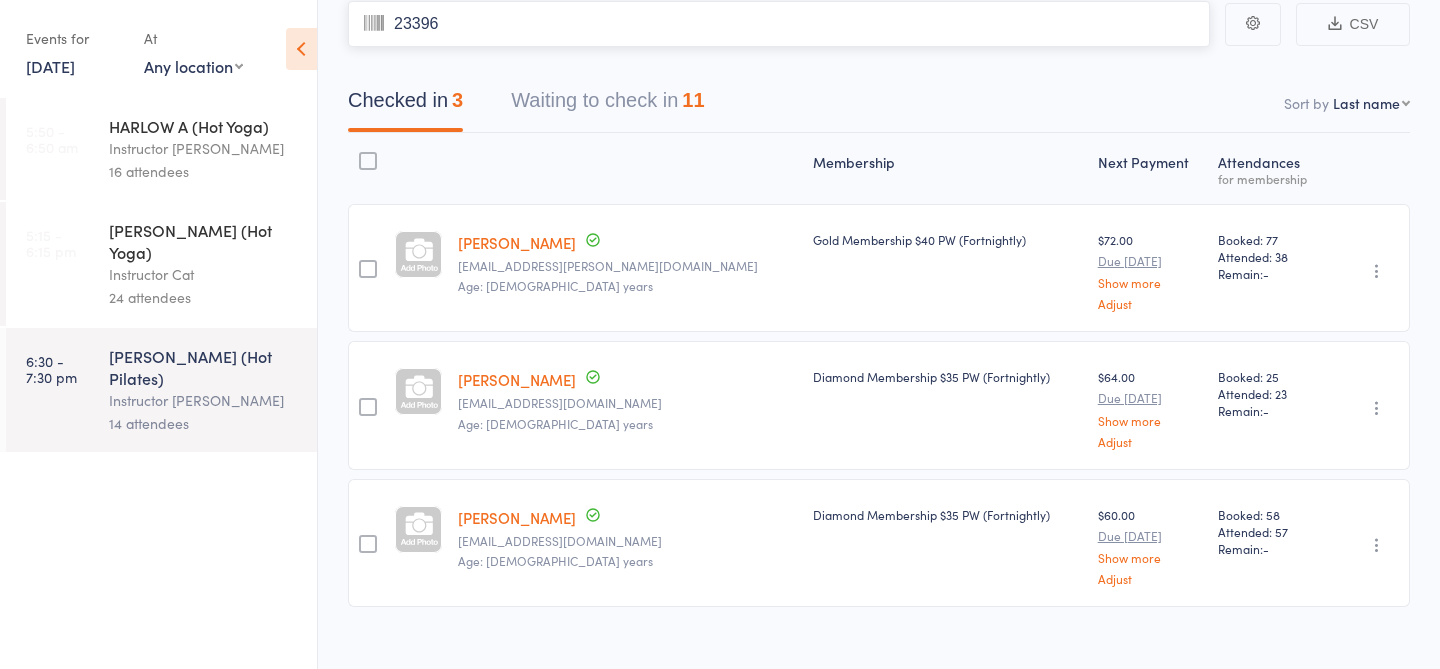 type on "23396" 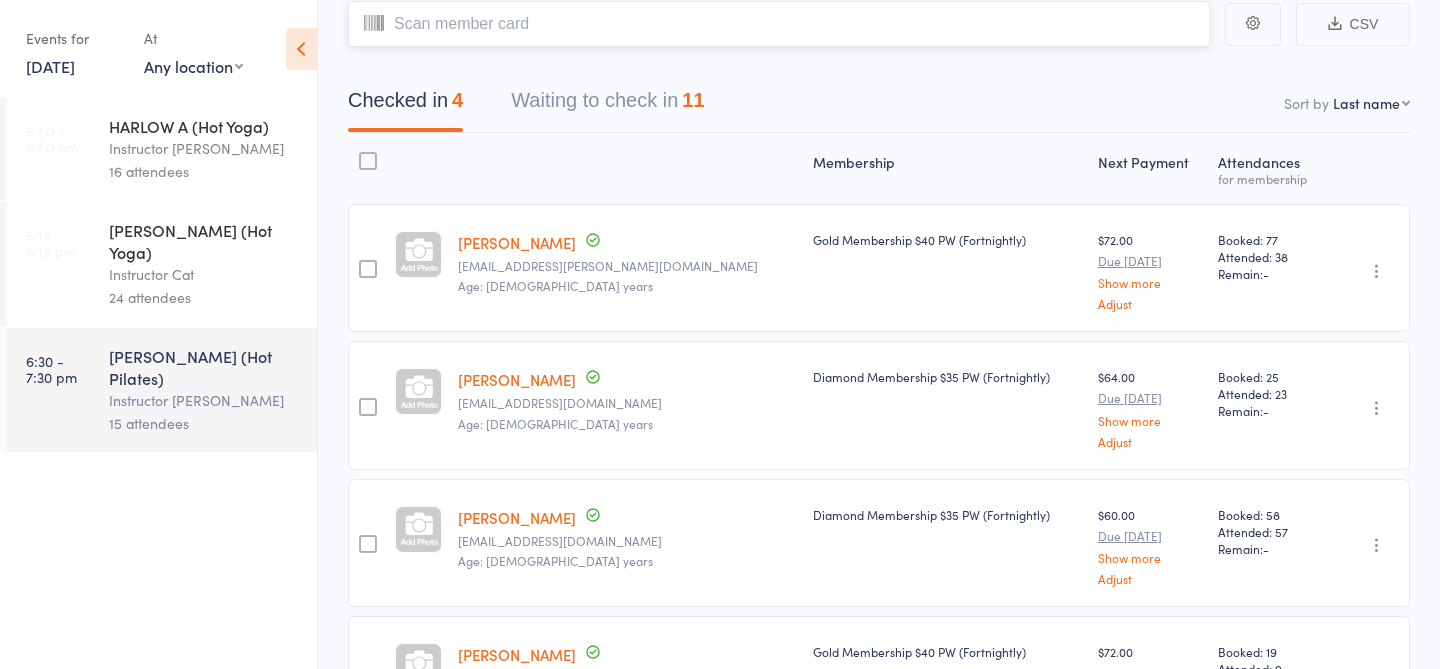 click on "Waiting to check in  11" at bounding box center [607, 105] 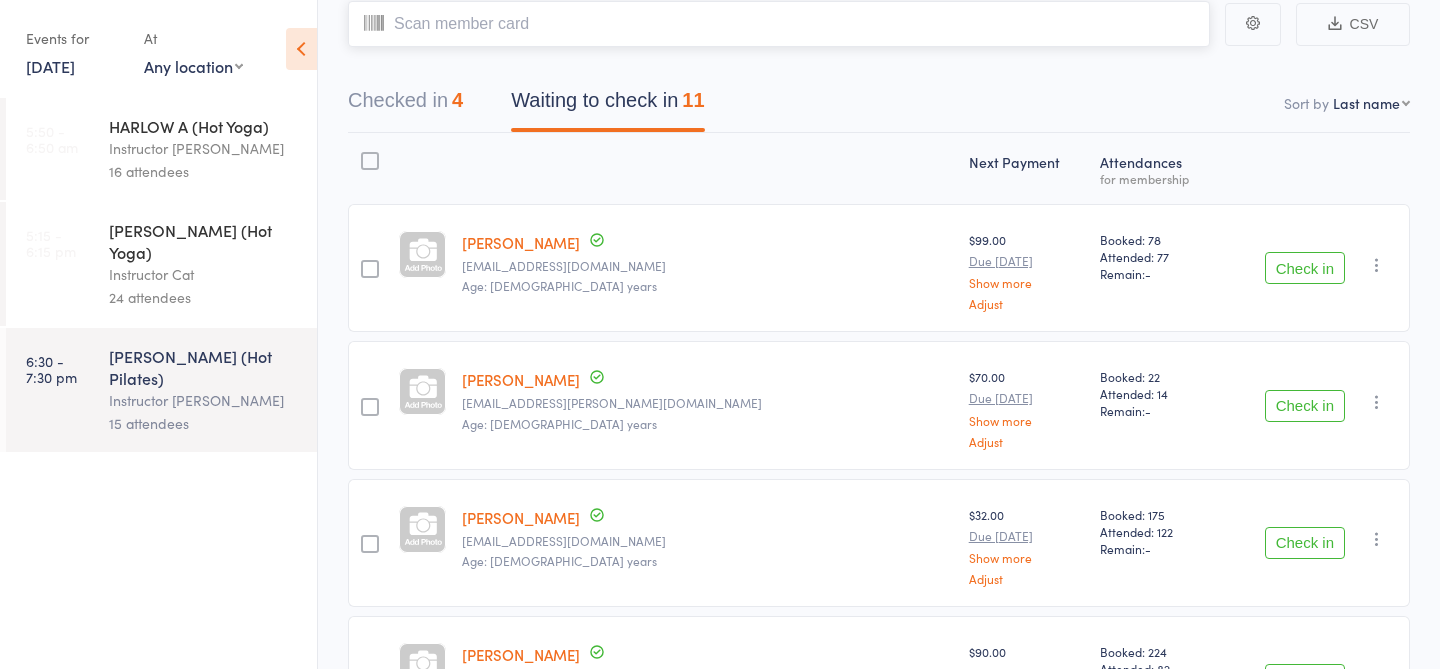 click on "4" at bounding box center [457, 100] 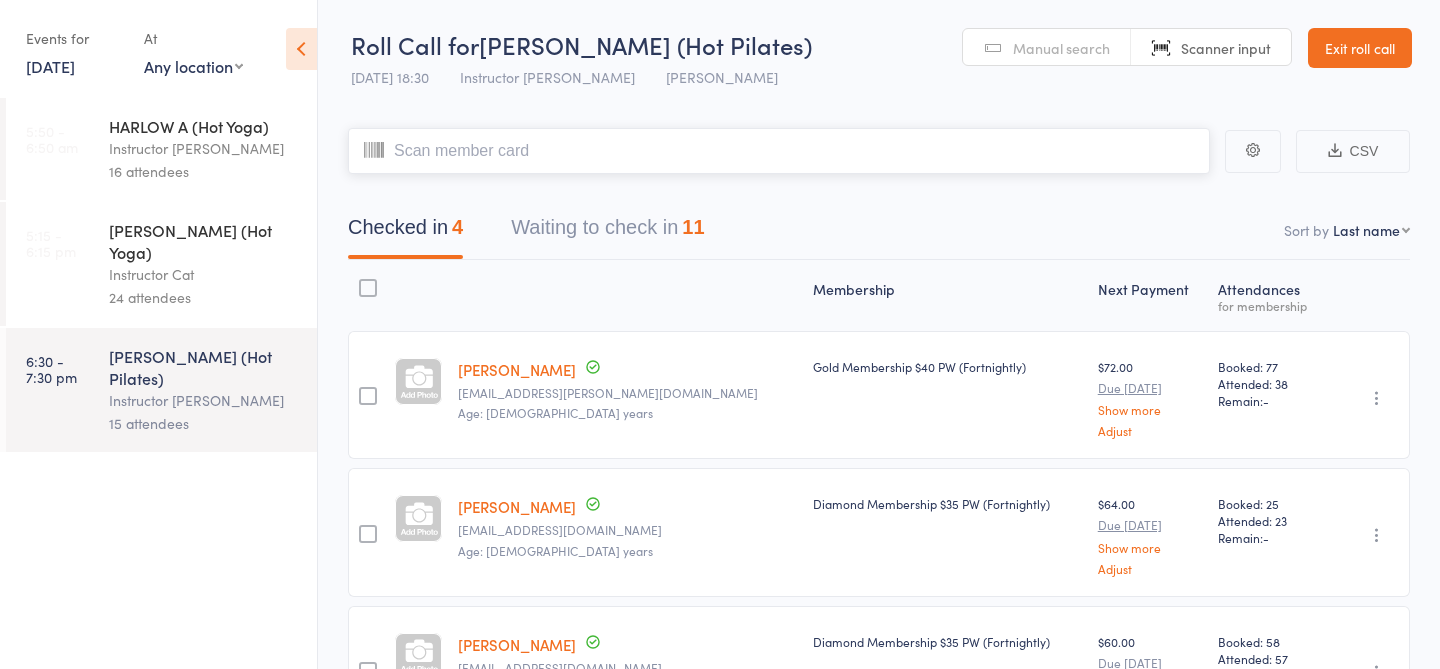 scroll, scrollTop: 20, scrollLeft: 0, axis: vertical 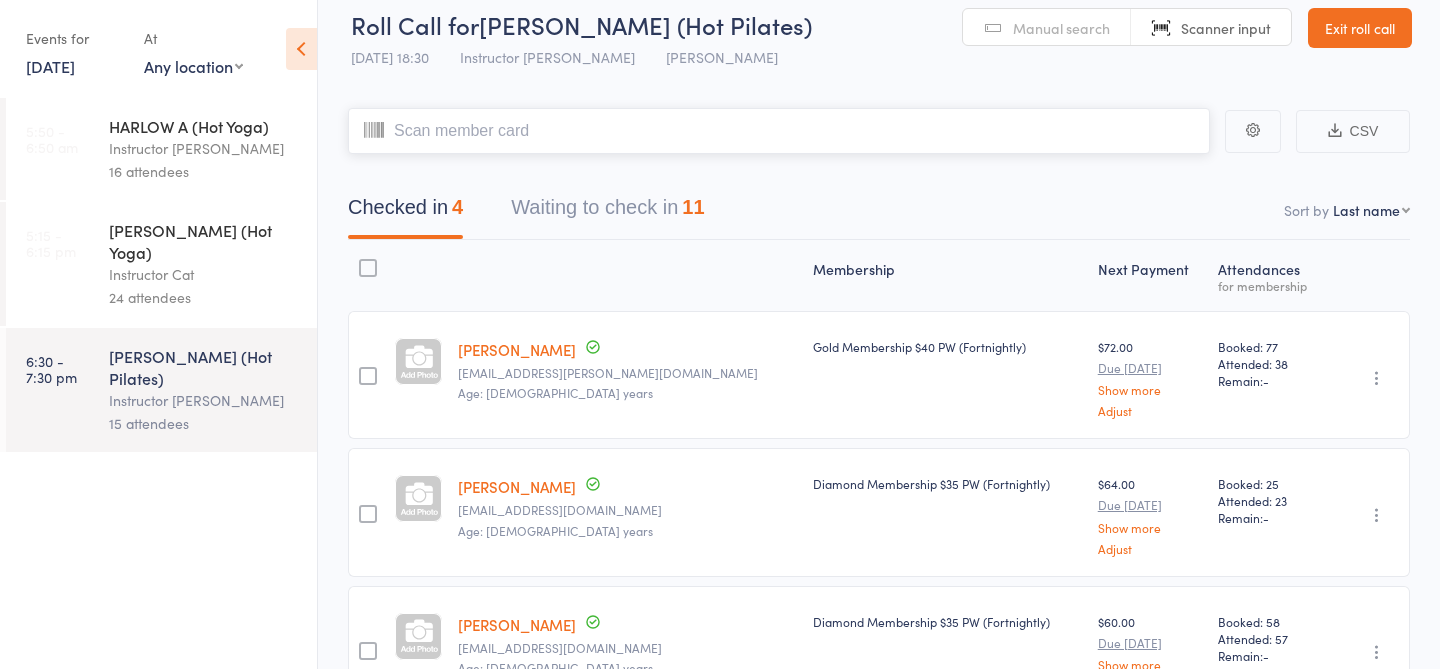 click on "Waiting to check in  11" at bounding box center [607, 212] 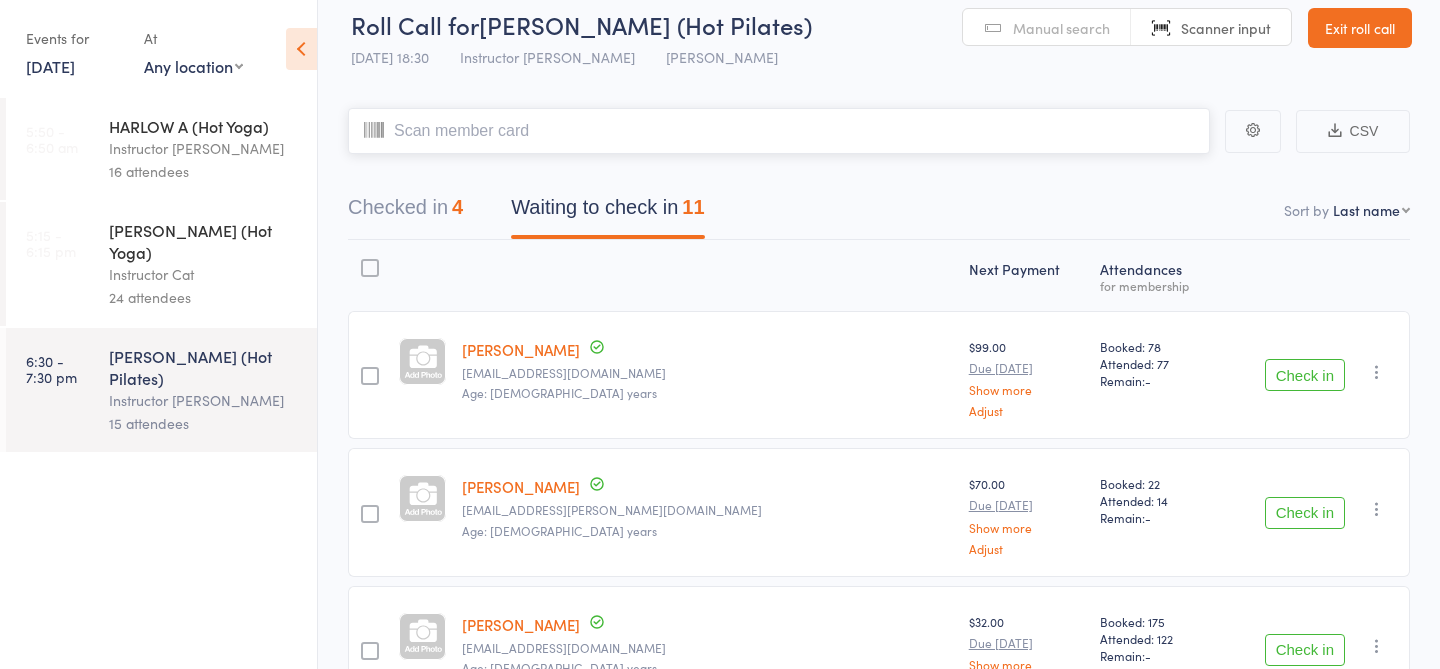 click on "Checked in  4" at bounding box center (405, 212) 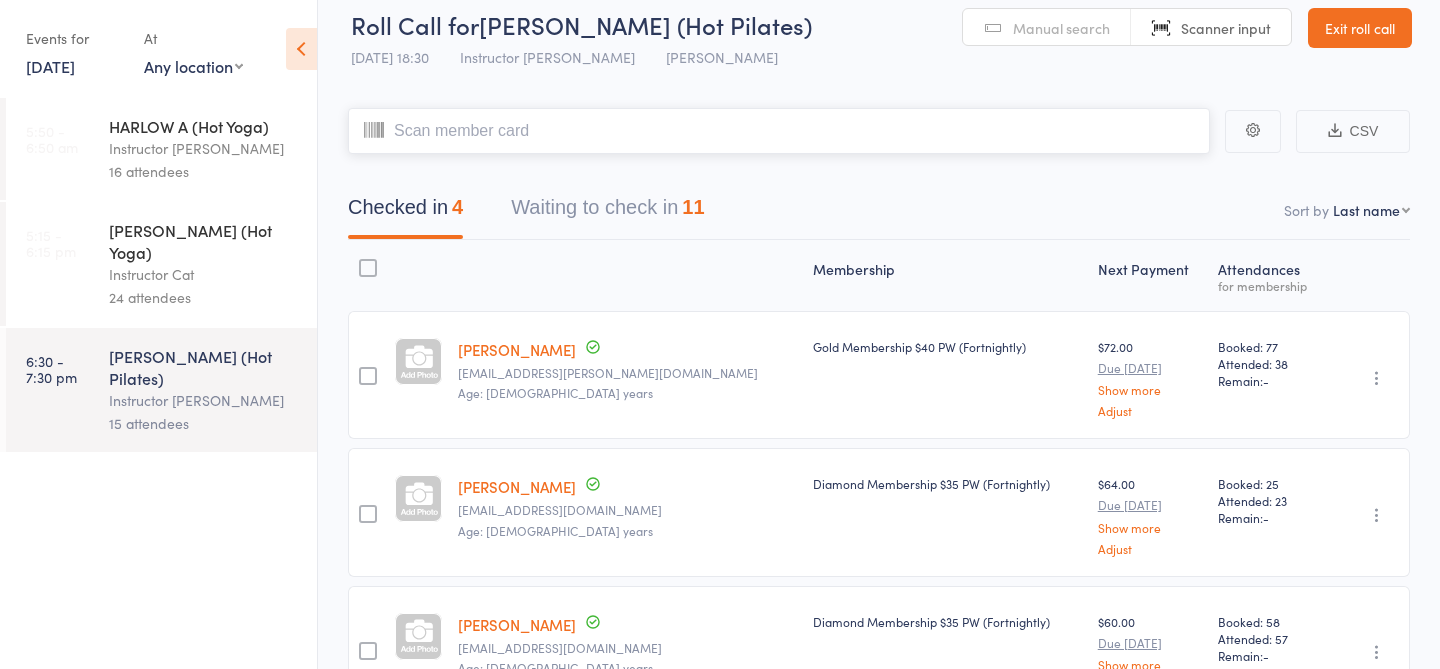 scroll, scrollTop: 0, scrollLeft: 0, axis: both 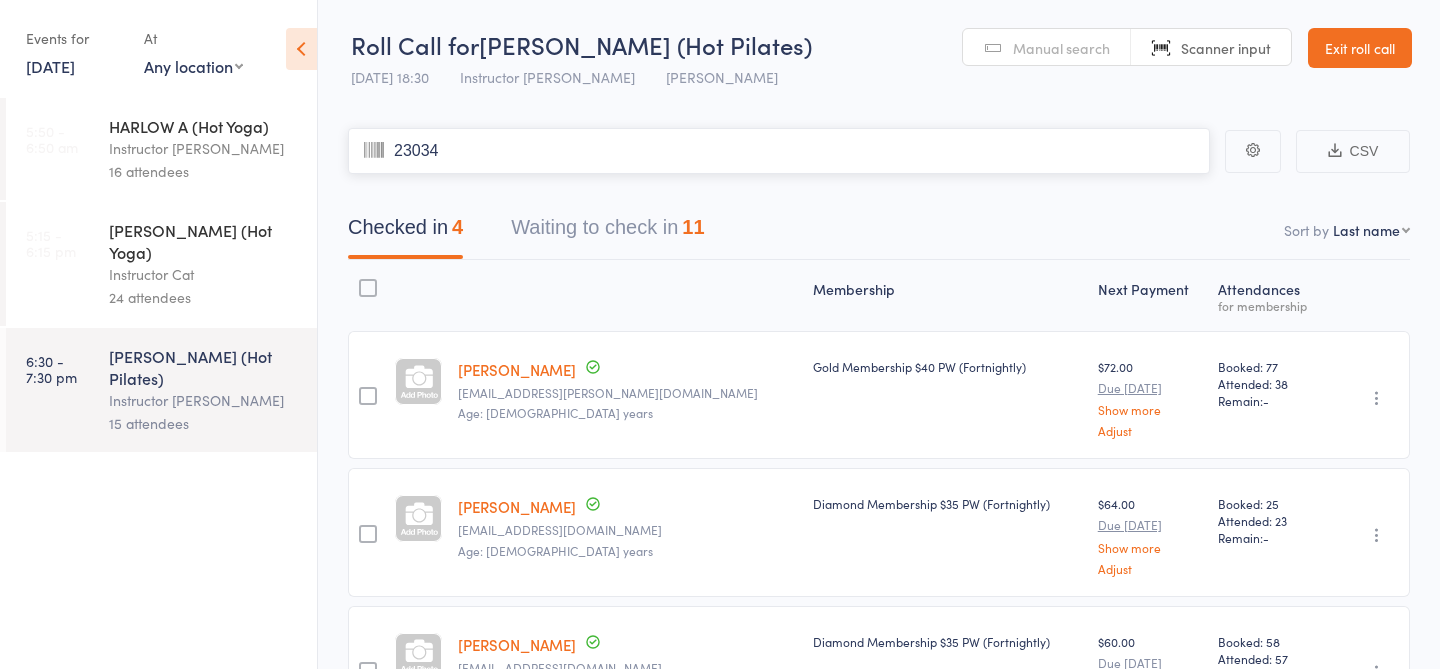 type on "23034" 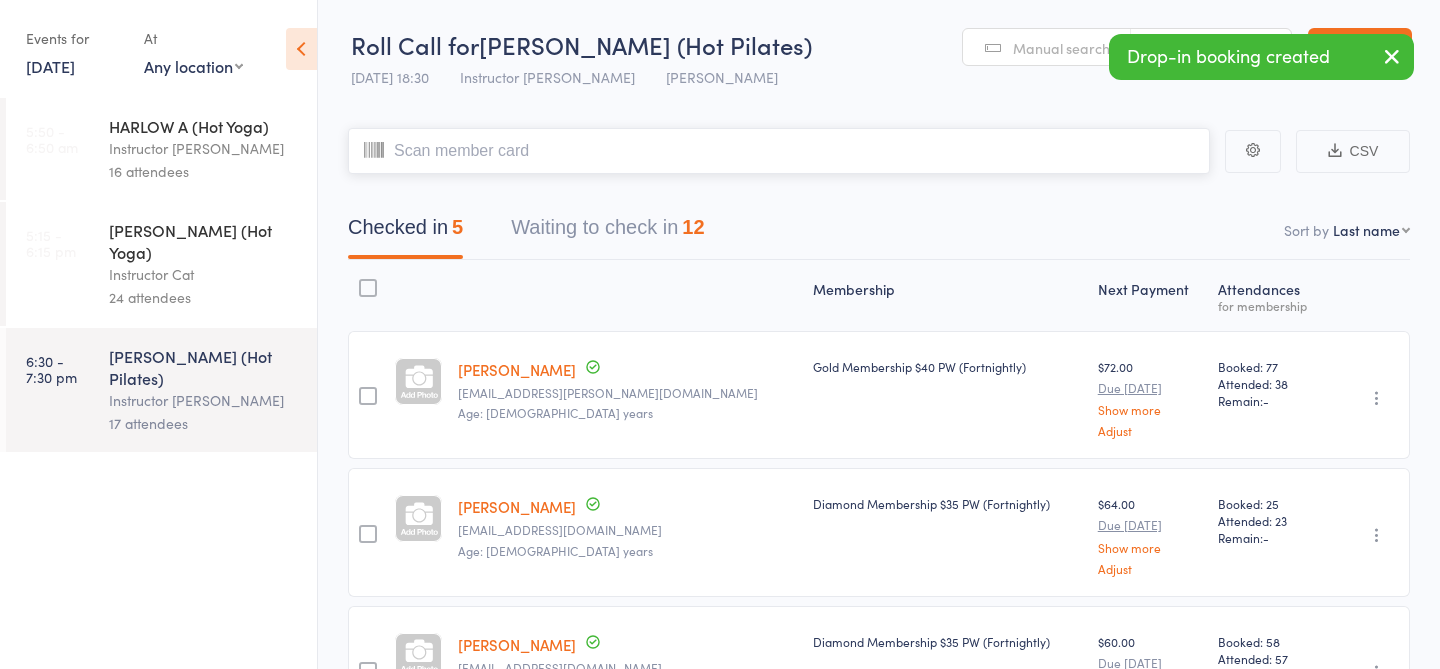 click on "Waiting to check in  12" at bounding box center (607, 232) 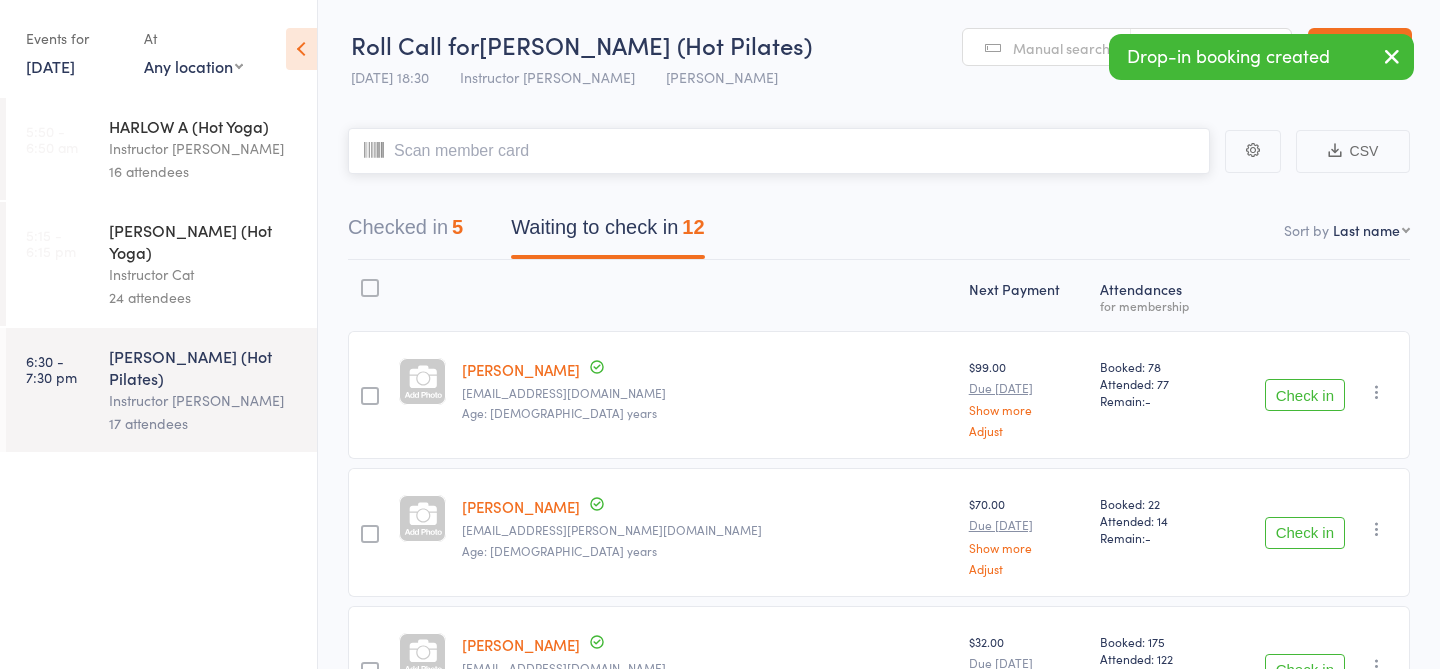 click on "Checked in  5" at bounding box center [405, 232] 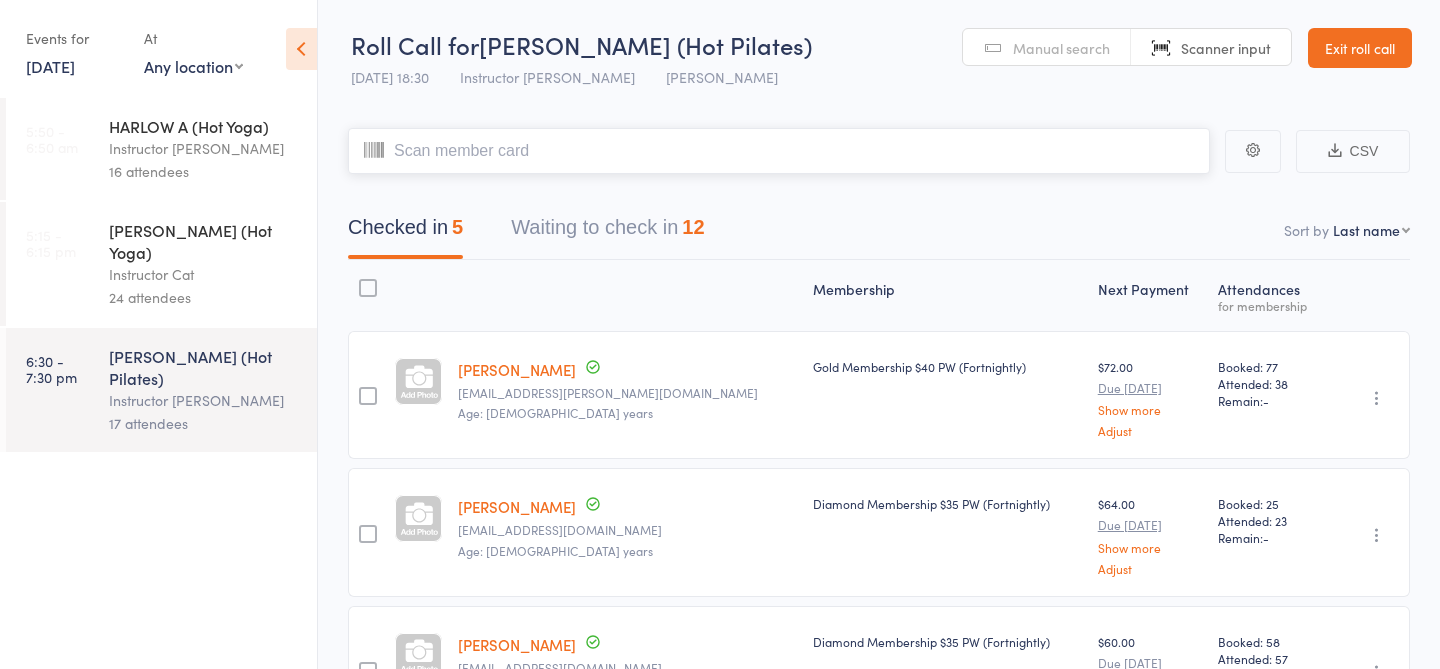click on "Waiting to check in  12" at bounding box center [607, 232] 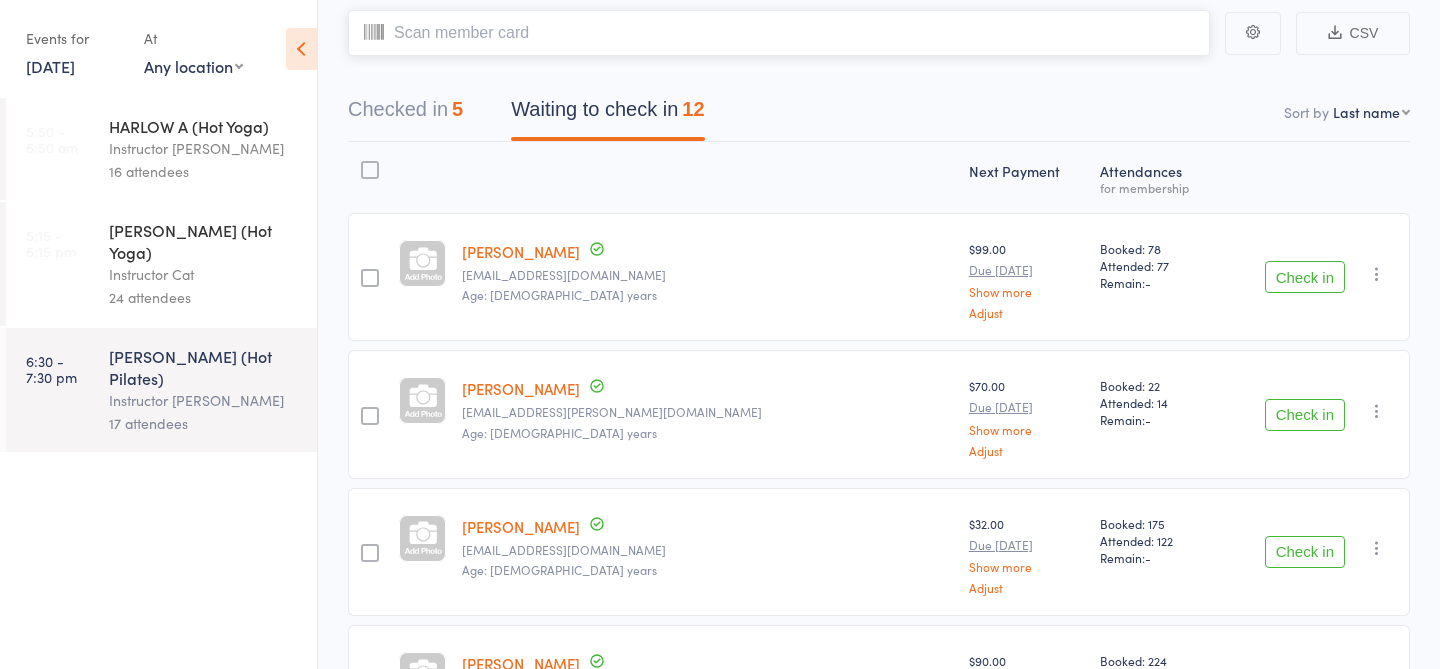 scroll, scrollTop: 0, scrollLeft: 0, axis: both 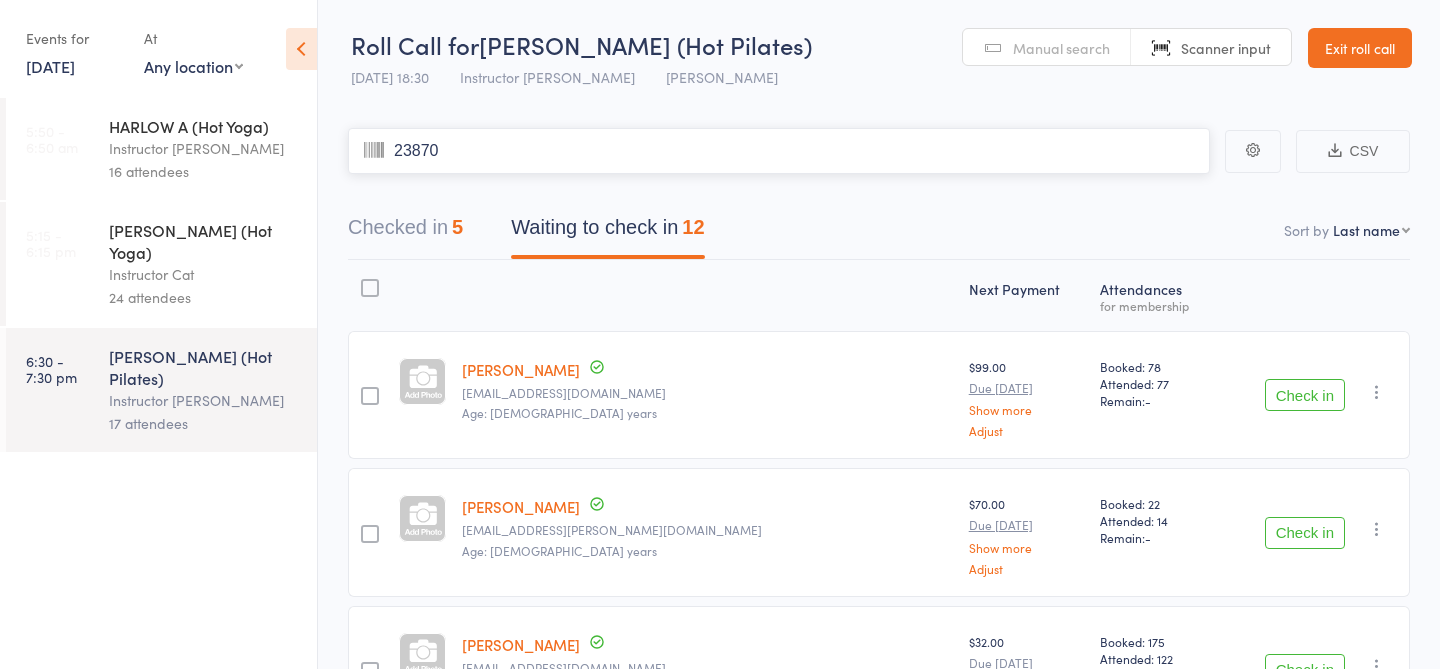 type on "23870" 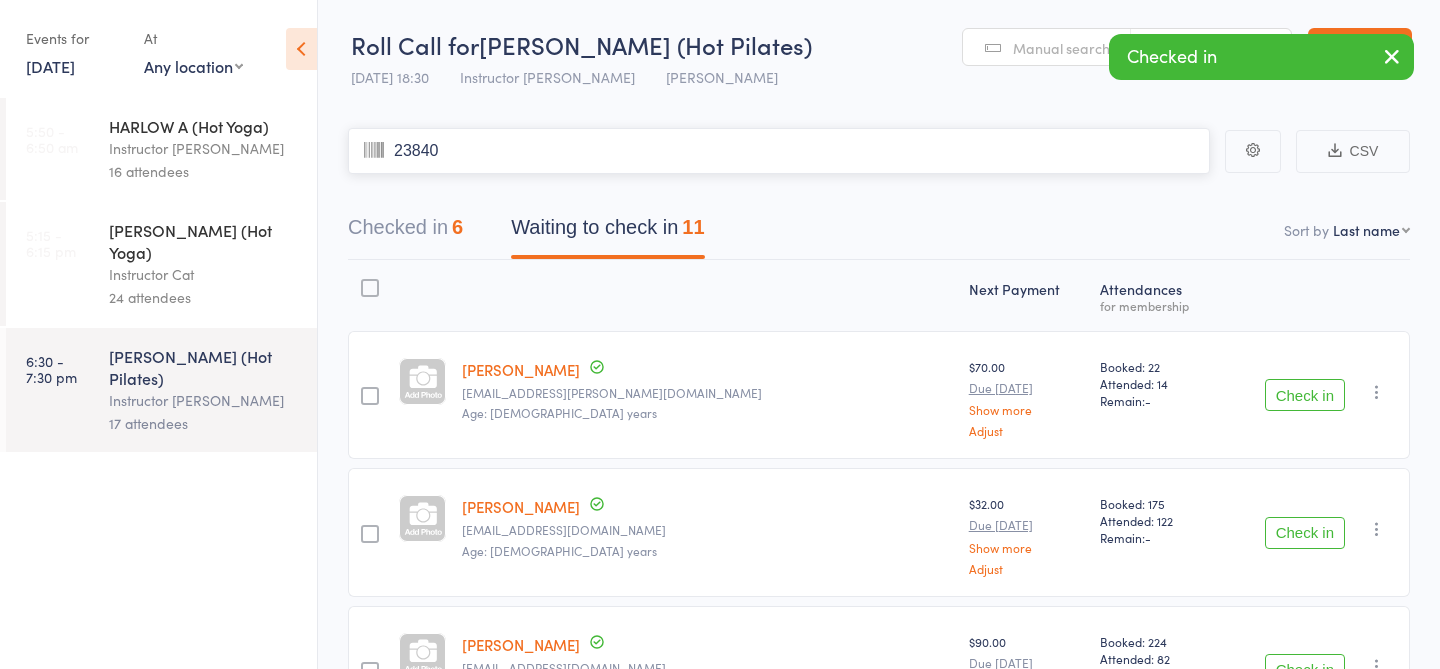 type on "23840" 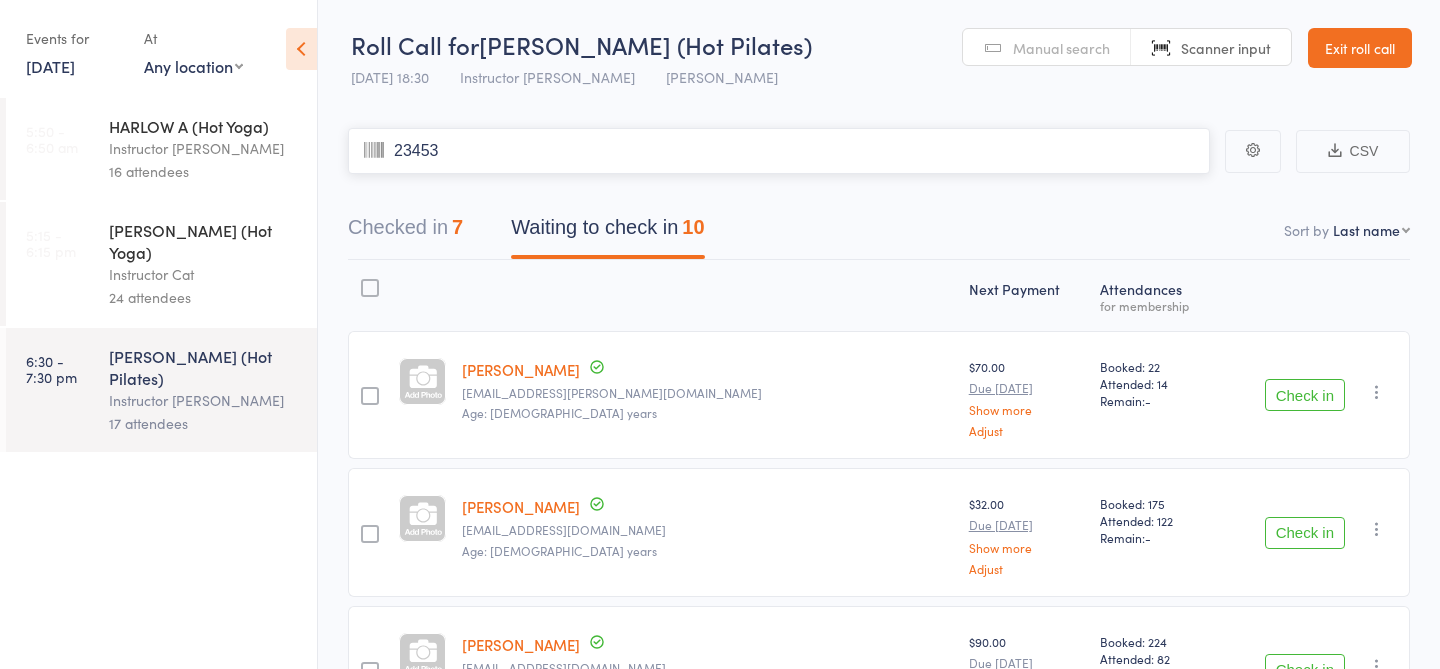 type on "23453" 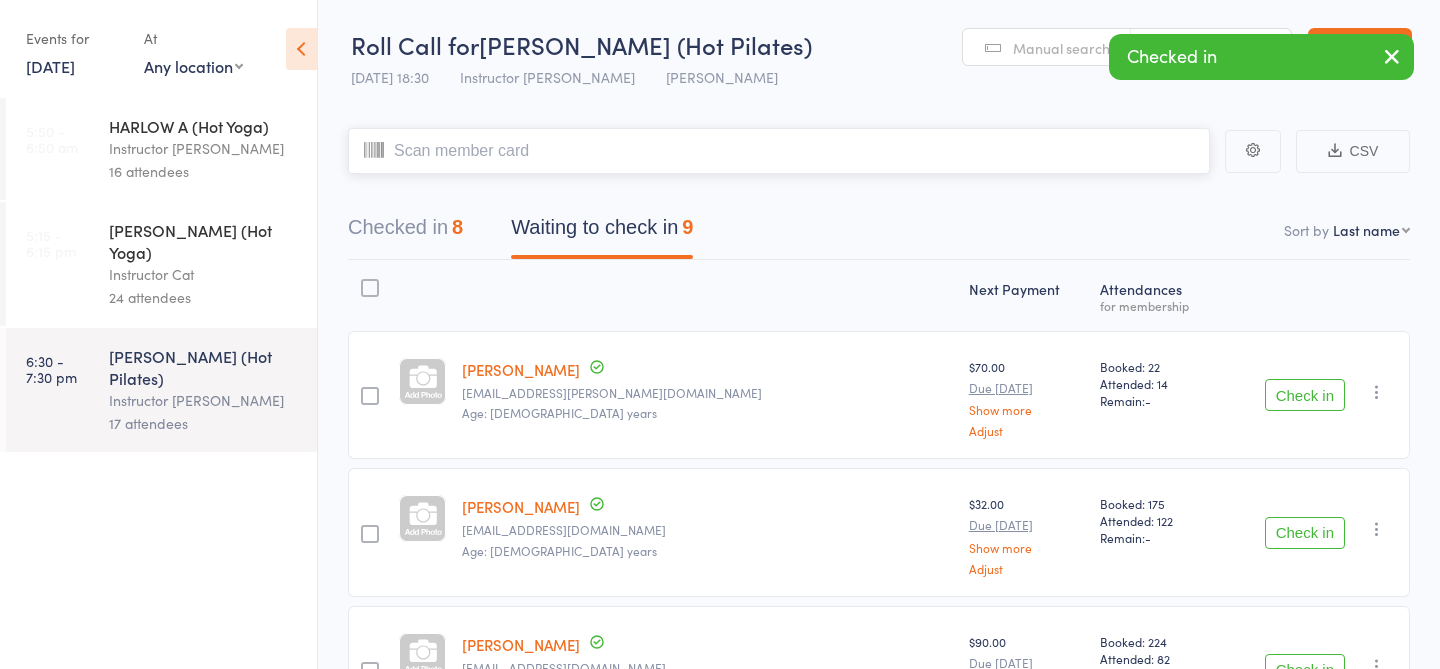 click on "Checked in  8" at bounding box center (405, 232) 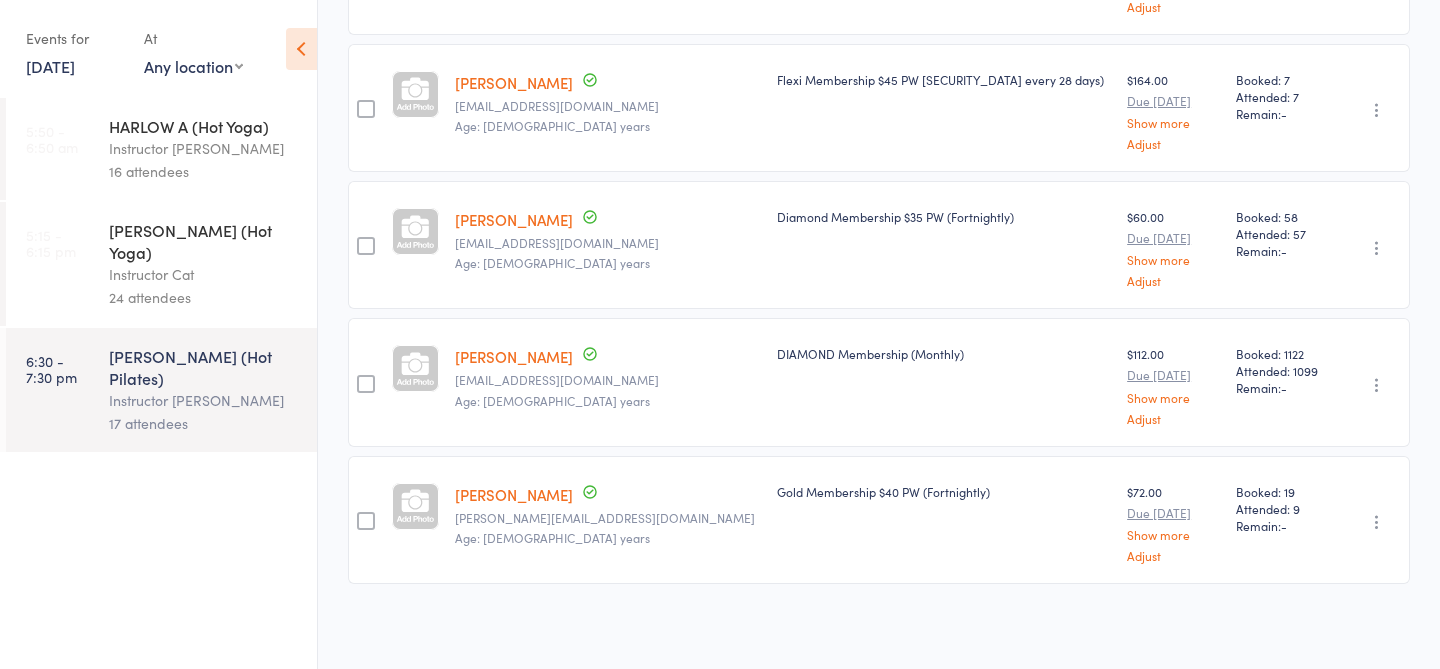 scroll, scrollTop: 0, scrollLeft: 0, axis: both 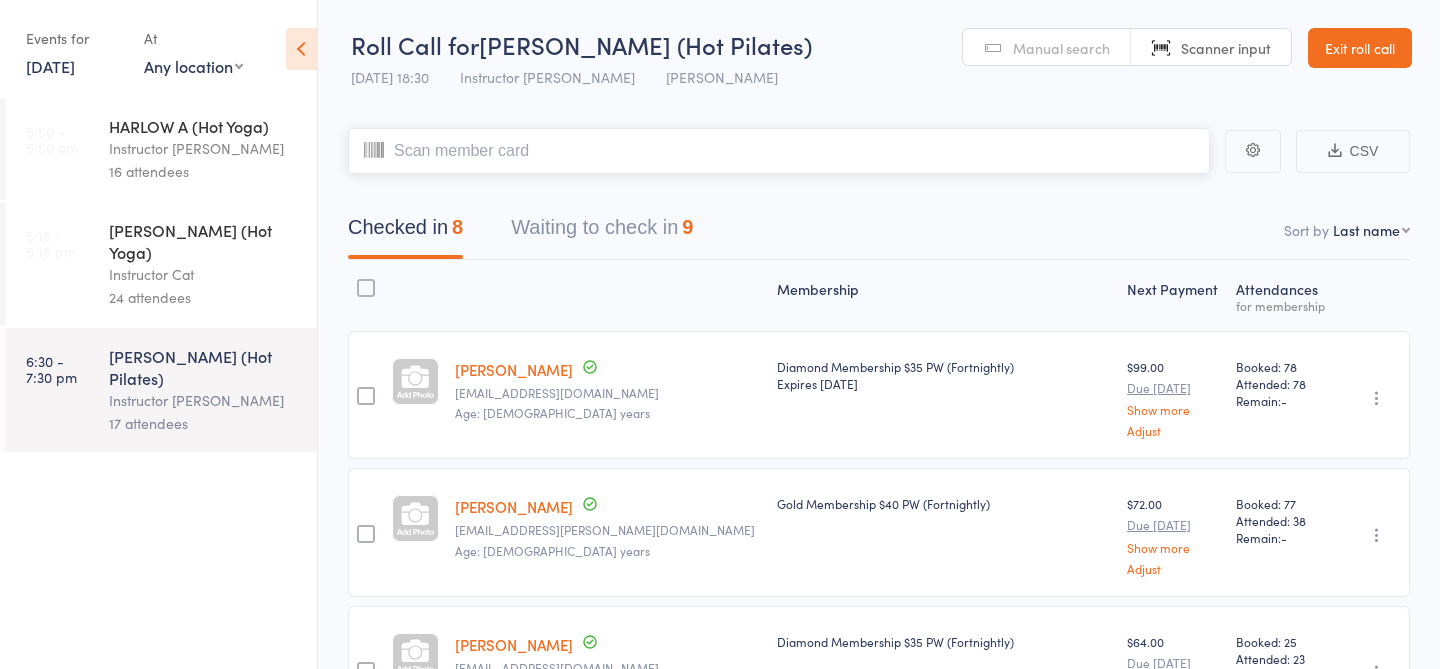 click on "Waiting to check in  9" at bounding box center [602, 232] 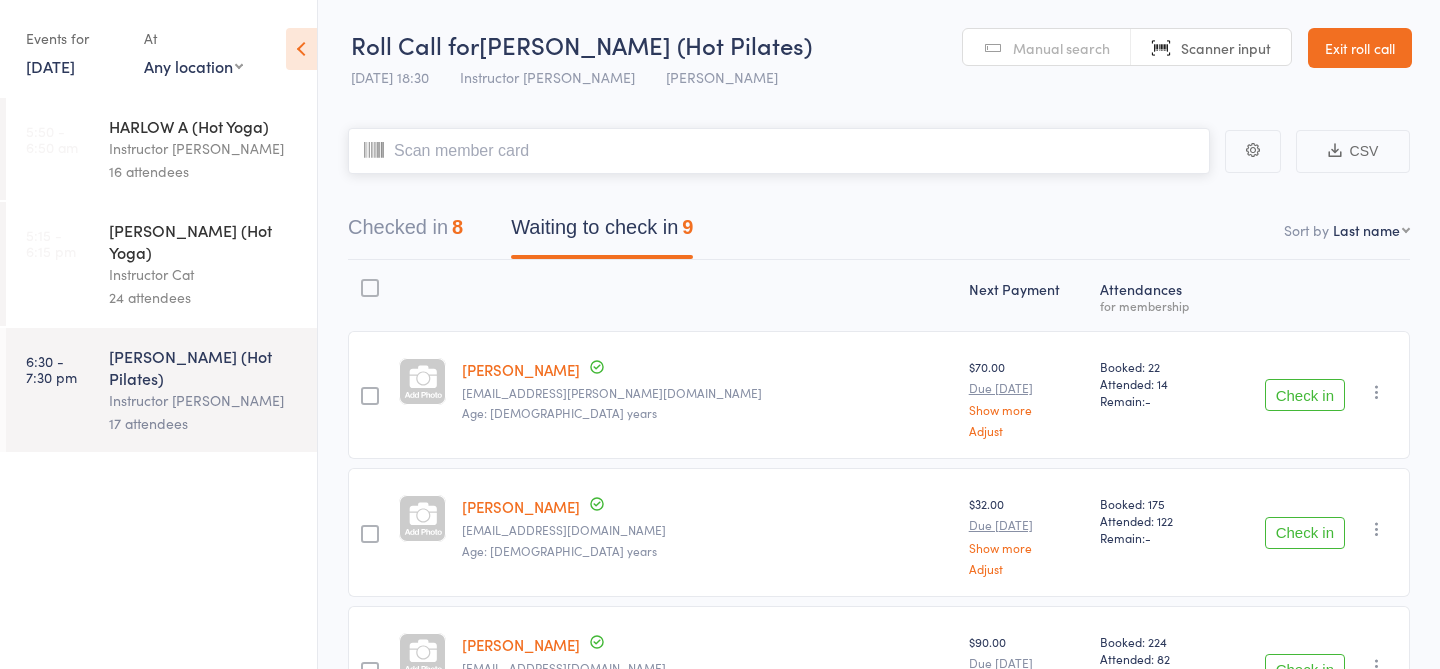 scroll, scrollTop: 45, scrollLeft: 0, axis: vertical 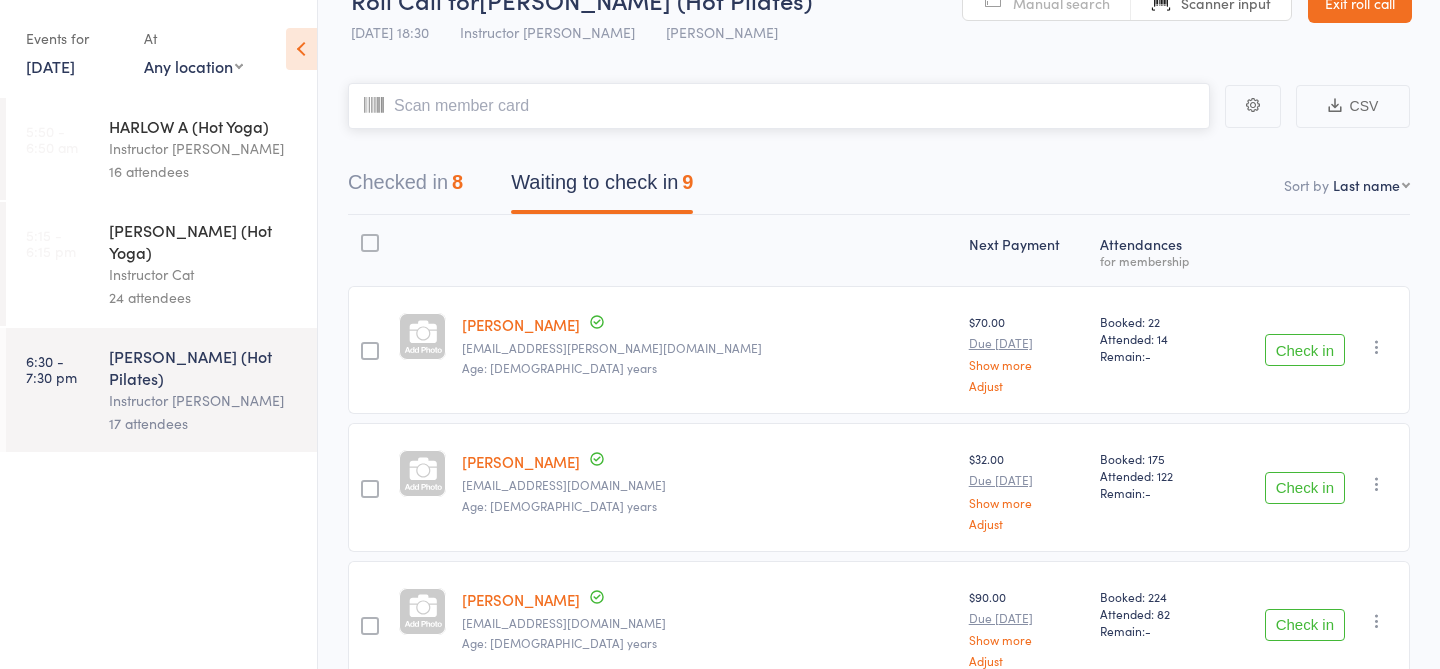 click on "Checked in  8" at bounding box center [405, 187] 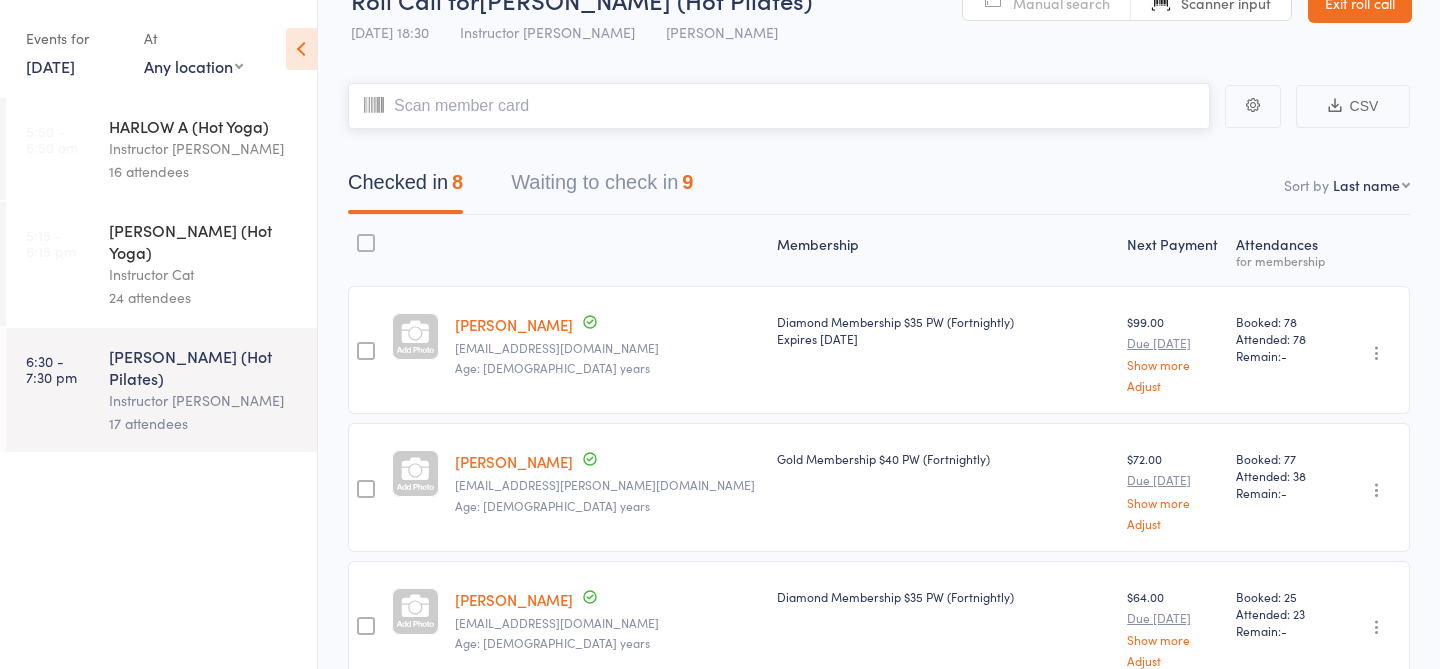 click on "Waiting to check in  9" at bounding box center [602, 187] 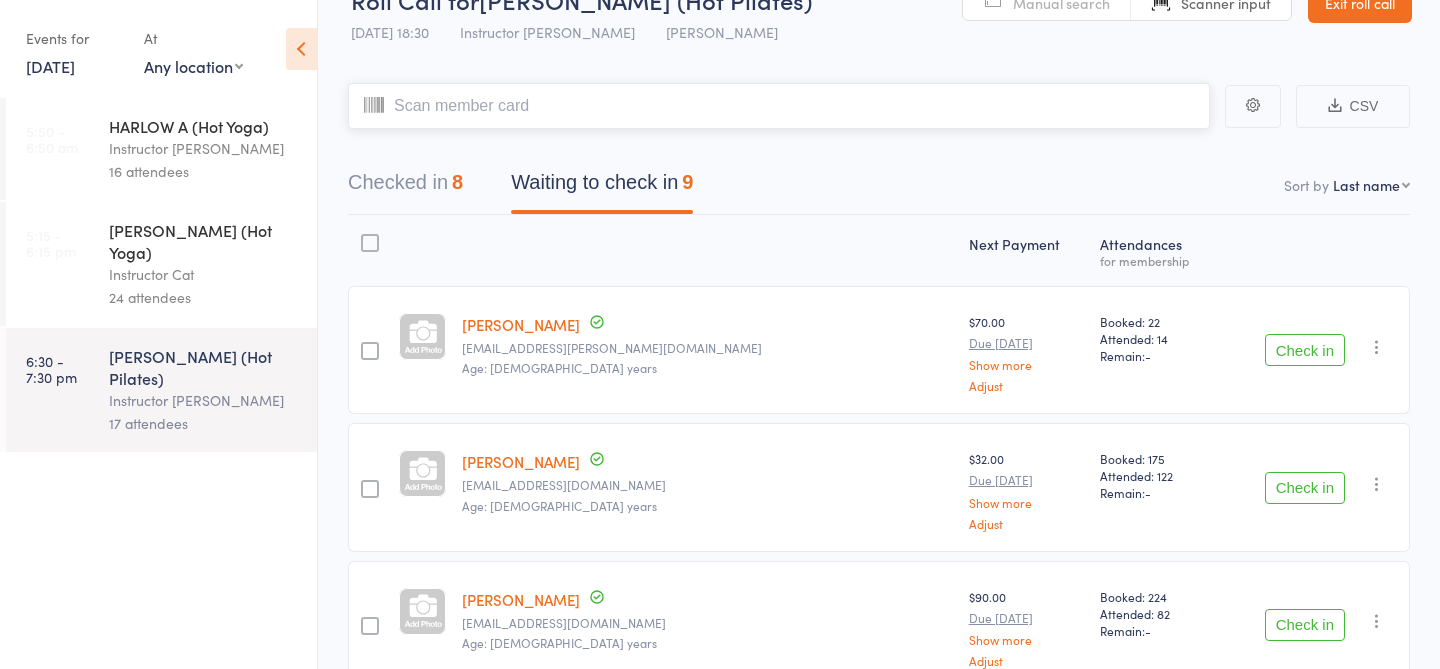 click on "Checked in  8" at bounding box center [405, 187] 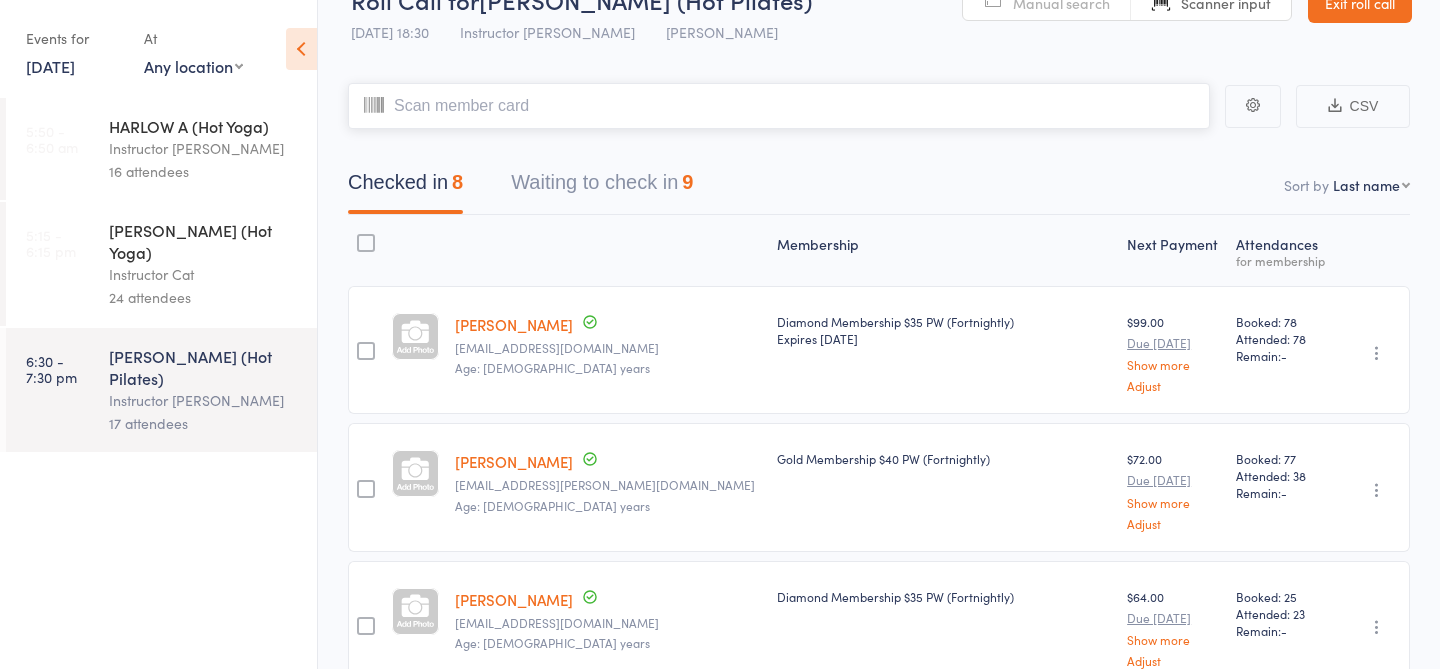 click on "Waiting to check in  9" at bounding box center [602, 187] 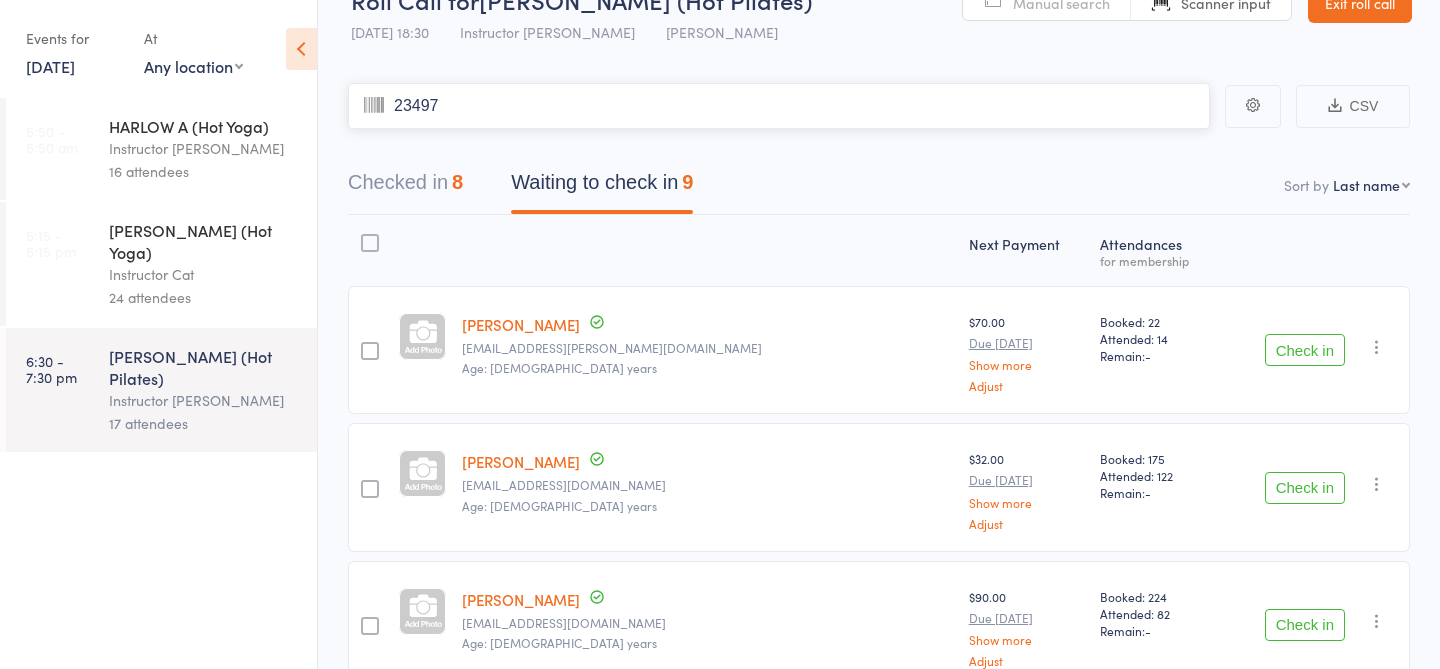 type on "23497" 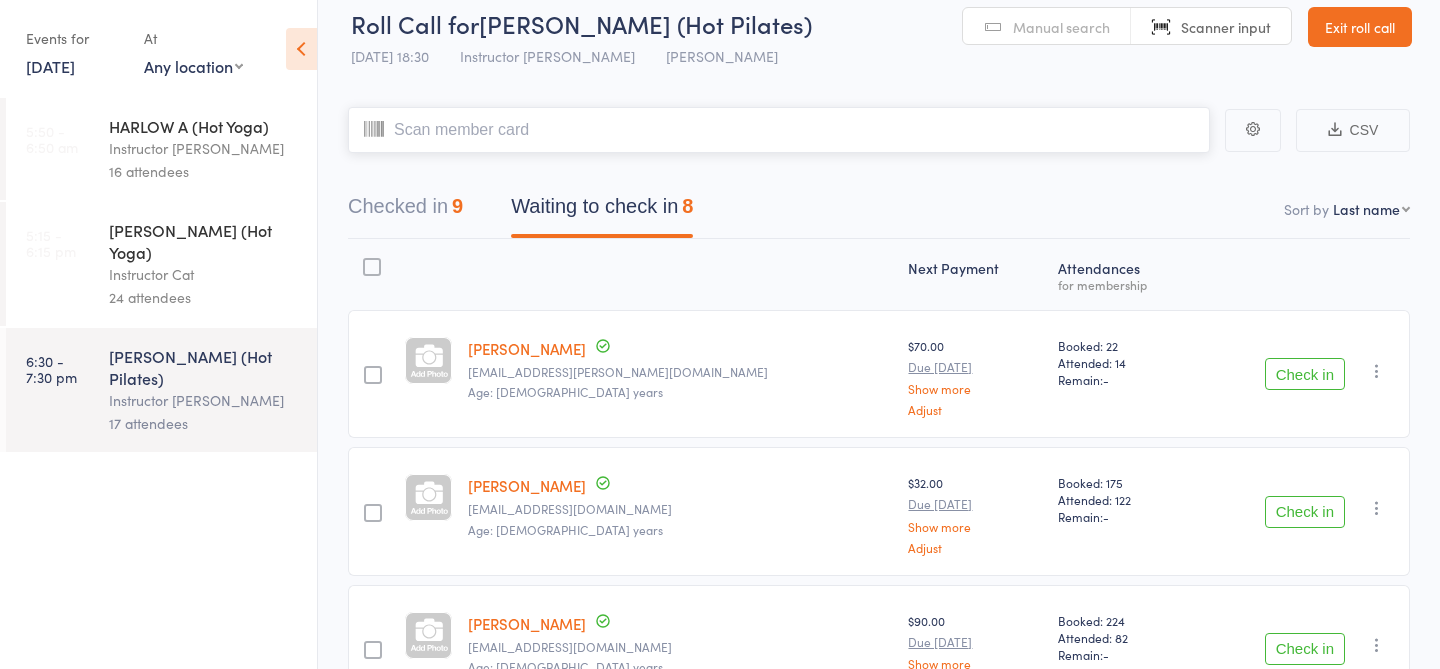 scroll, scrollTop: 0, scrollLeft: 0, axis: both 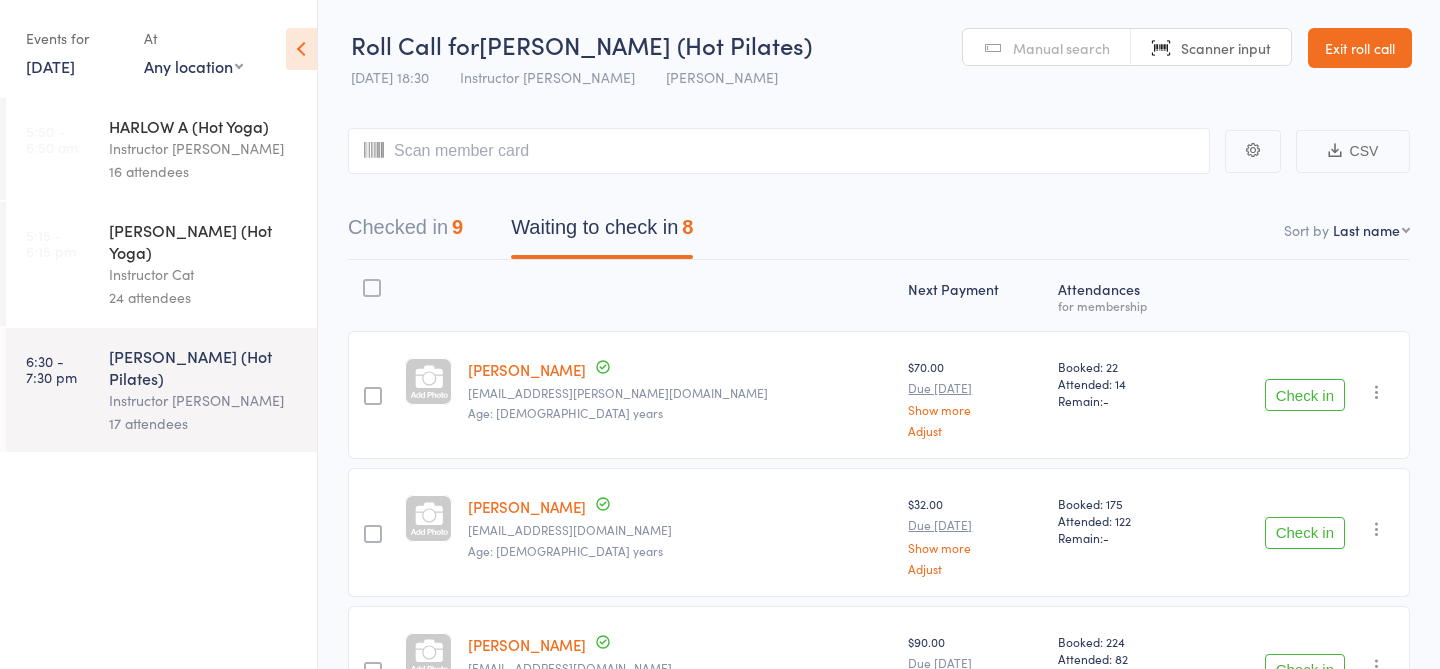 click on "Manual search Scanner input" at bounding box center [1127, 47] 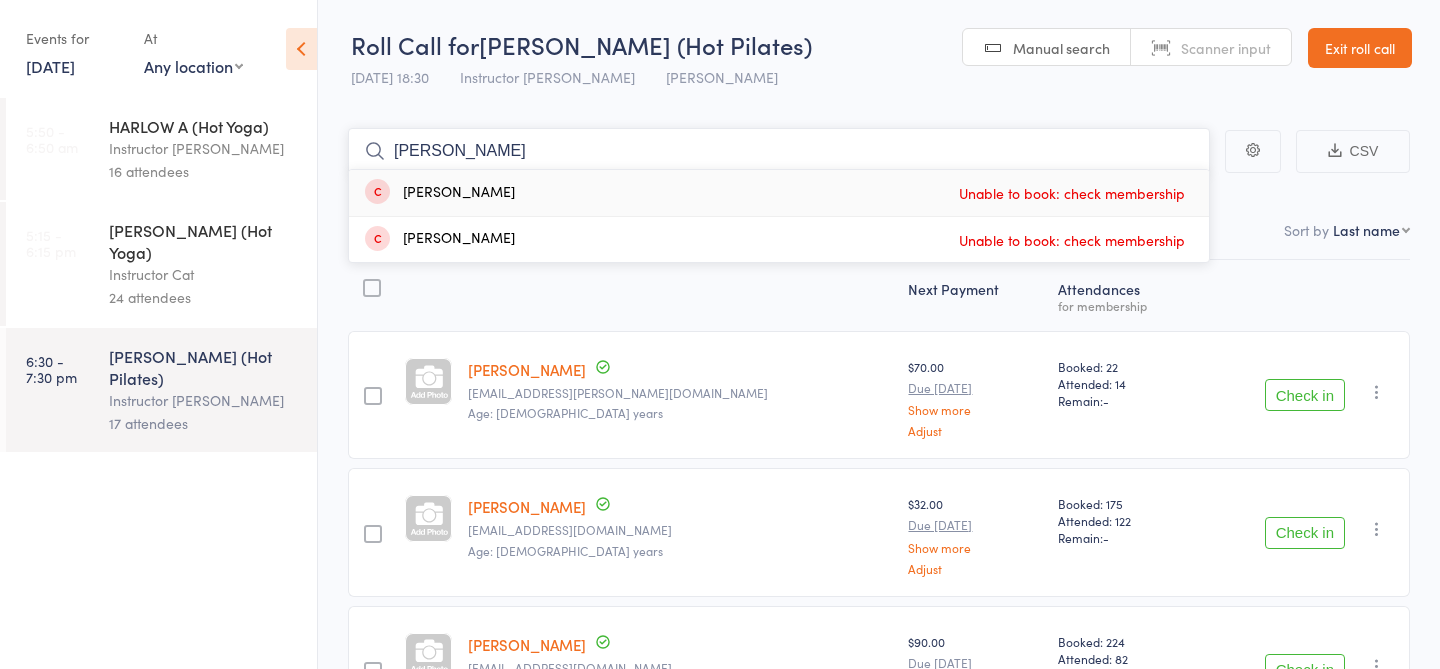 type on "yoshi" 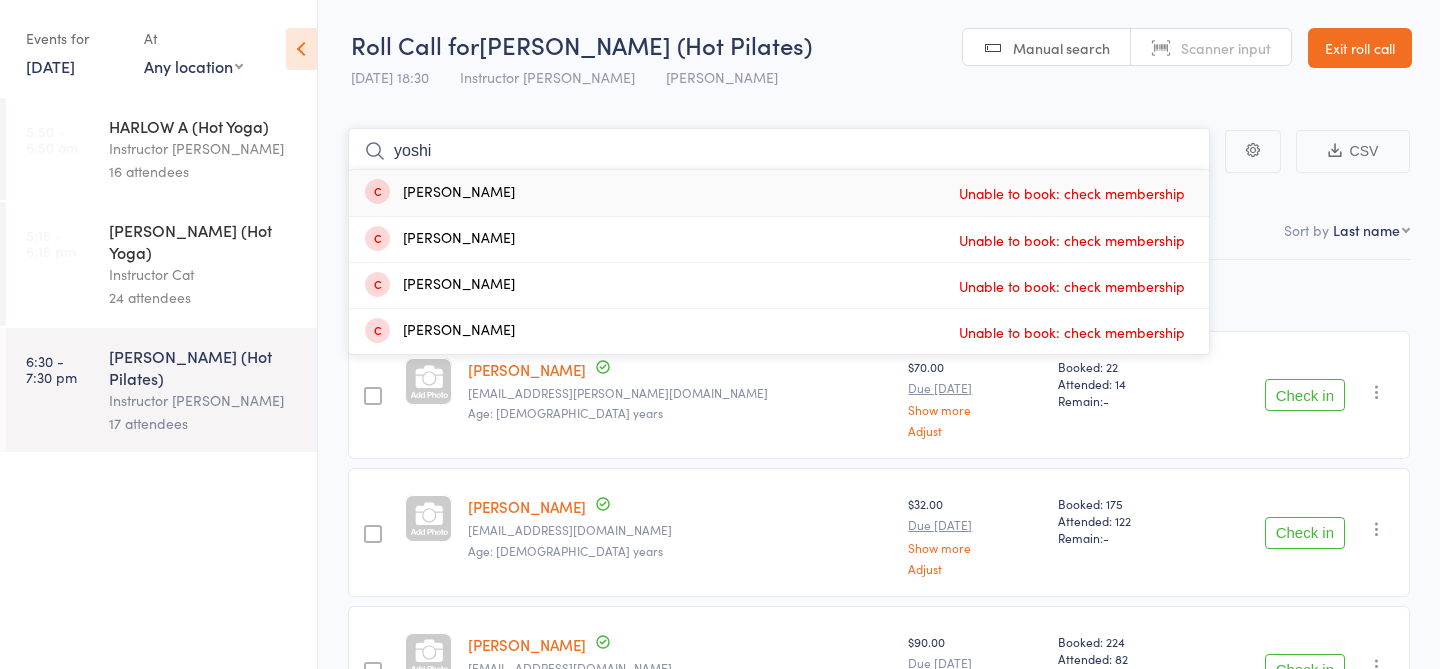 drag, startPoint x: 468, startPoint y: 157, endPoint x: 369, endPoint y: 154, distance: 99.04544 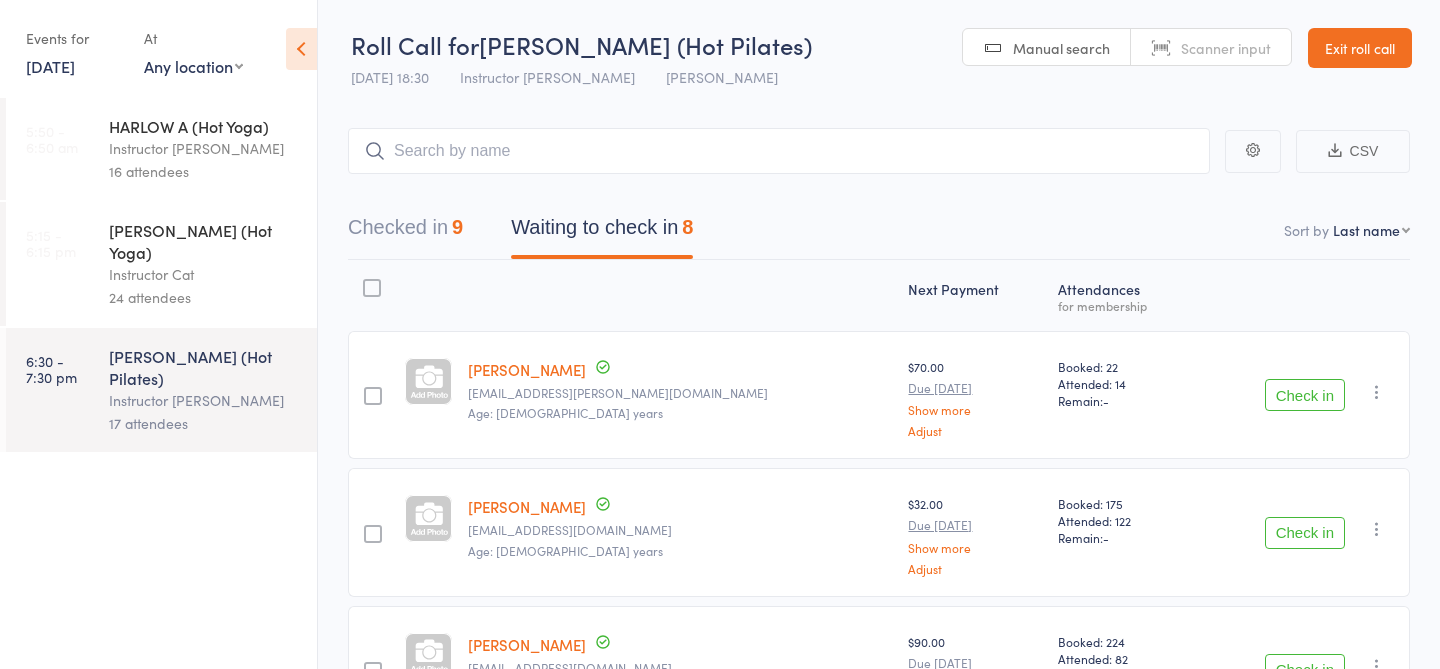 click 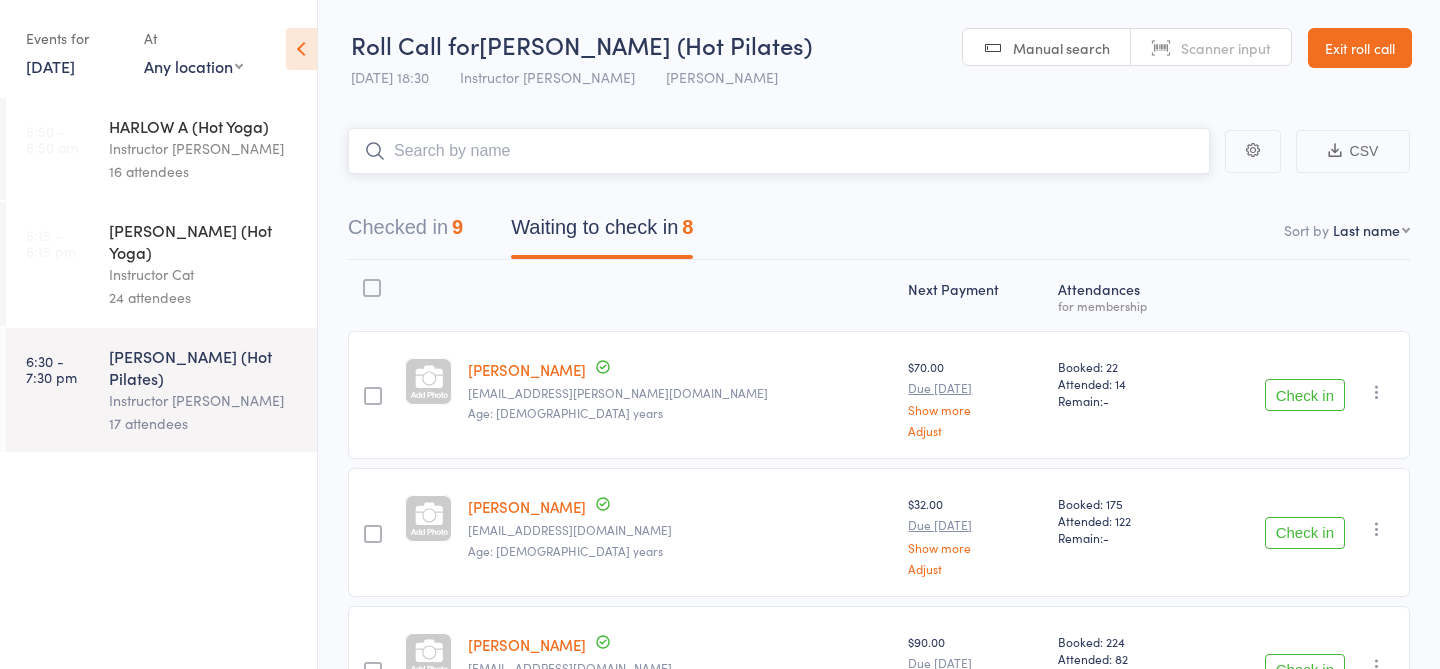 click at bounding box center [779, 151] 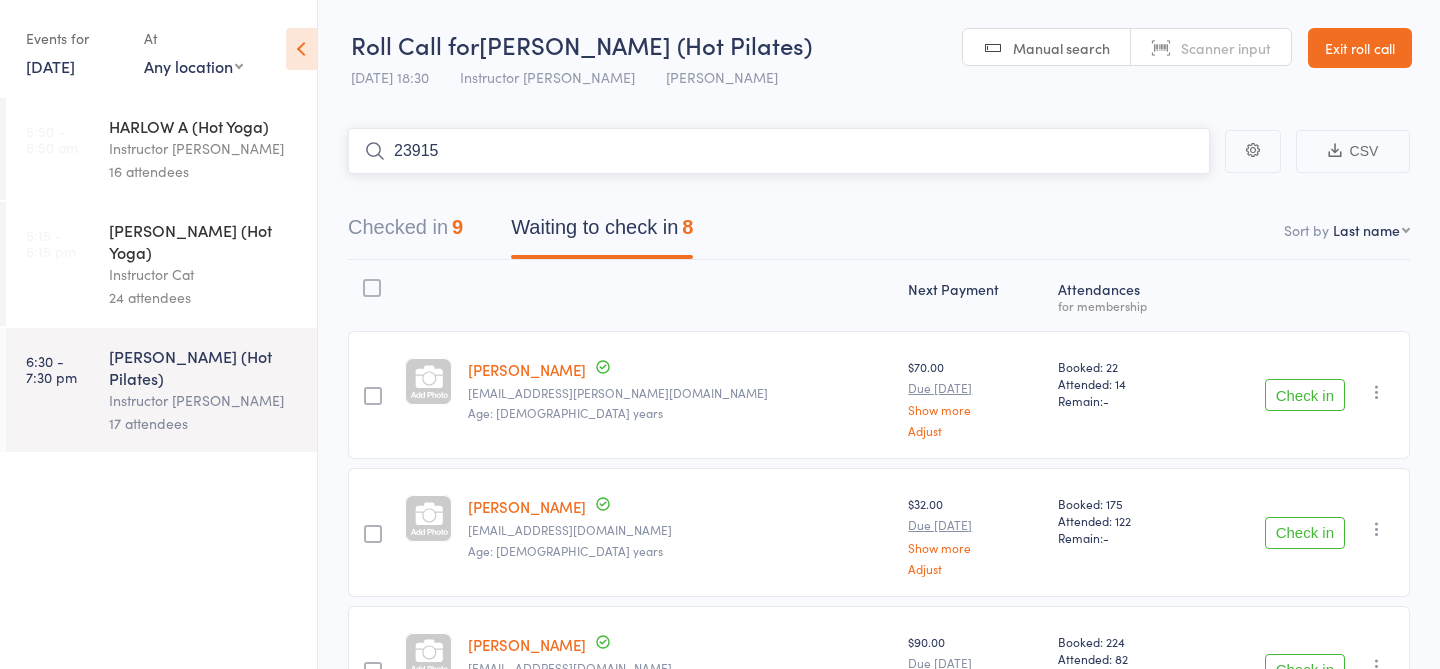 type on "23915" 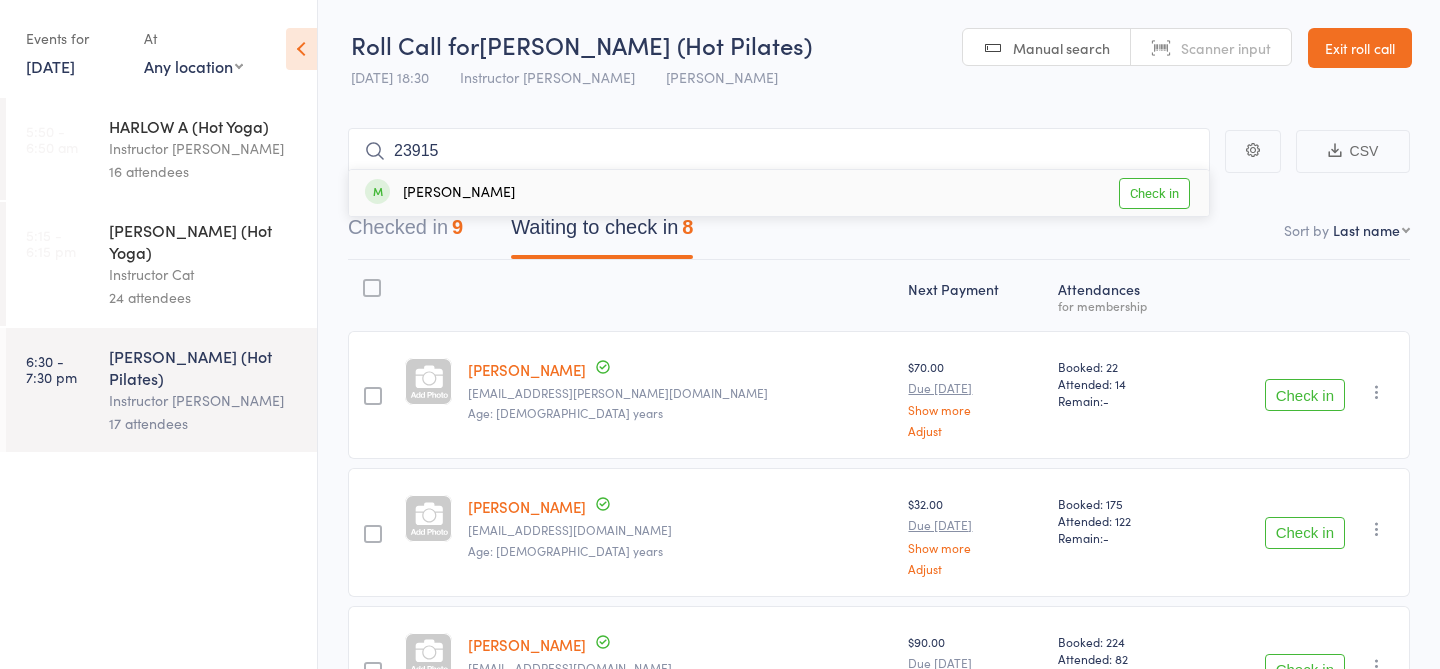 click on "Check in" at bounding box center (1154, 193) 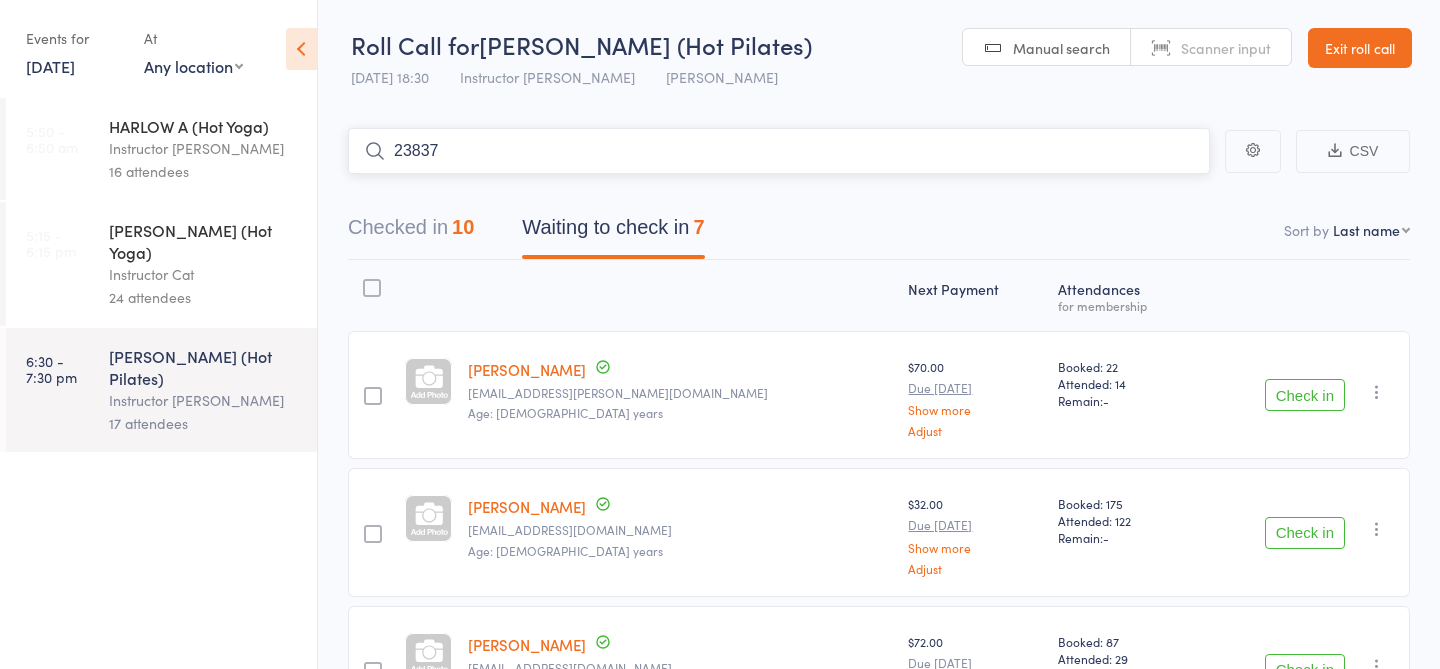 type on "23837" 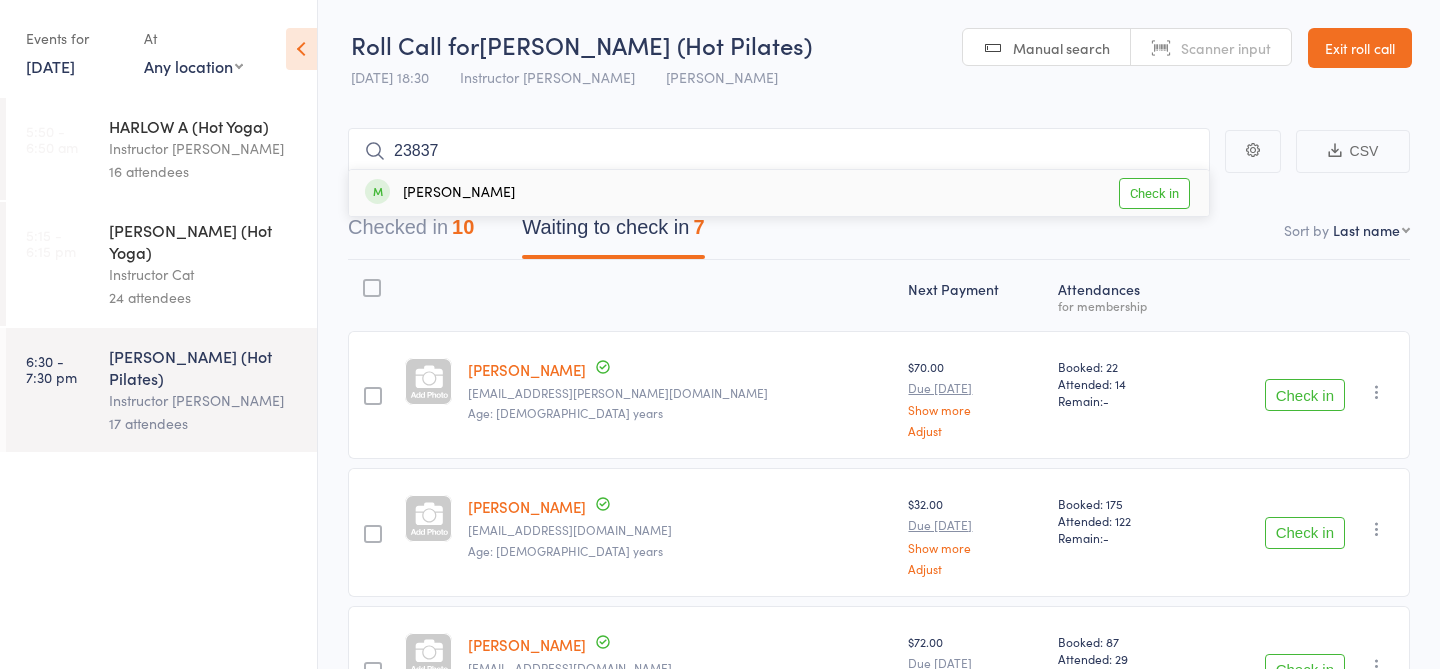 click on "Check in" at bounding box center [1154, 193] 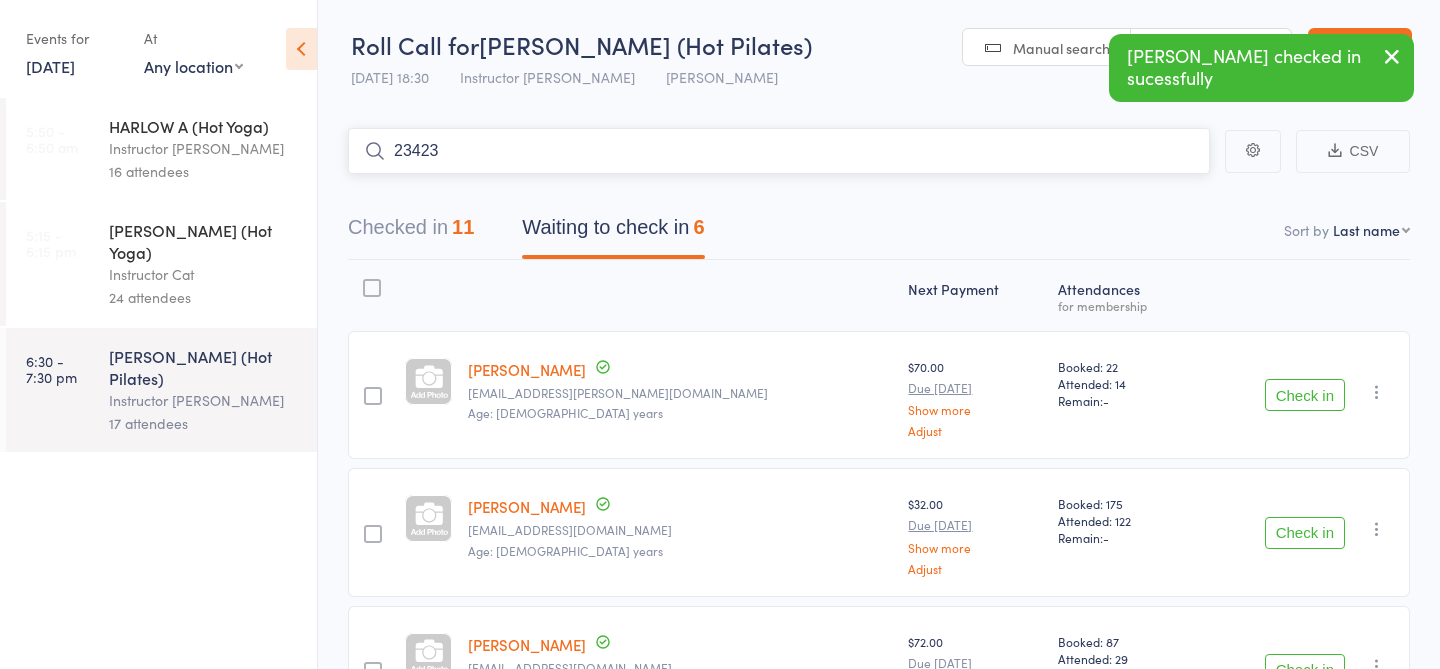 type on "23423" 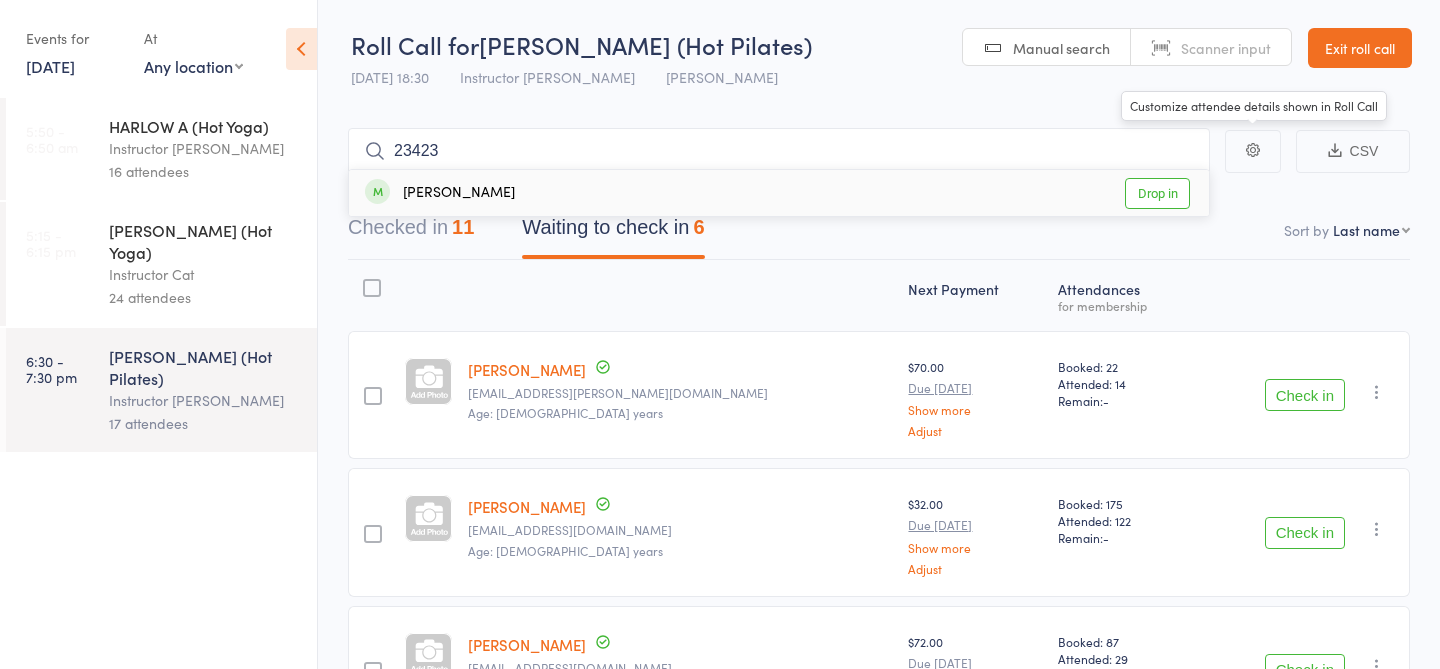 click on "Drop in" at bounding box center [1157, 193] 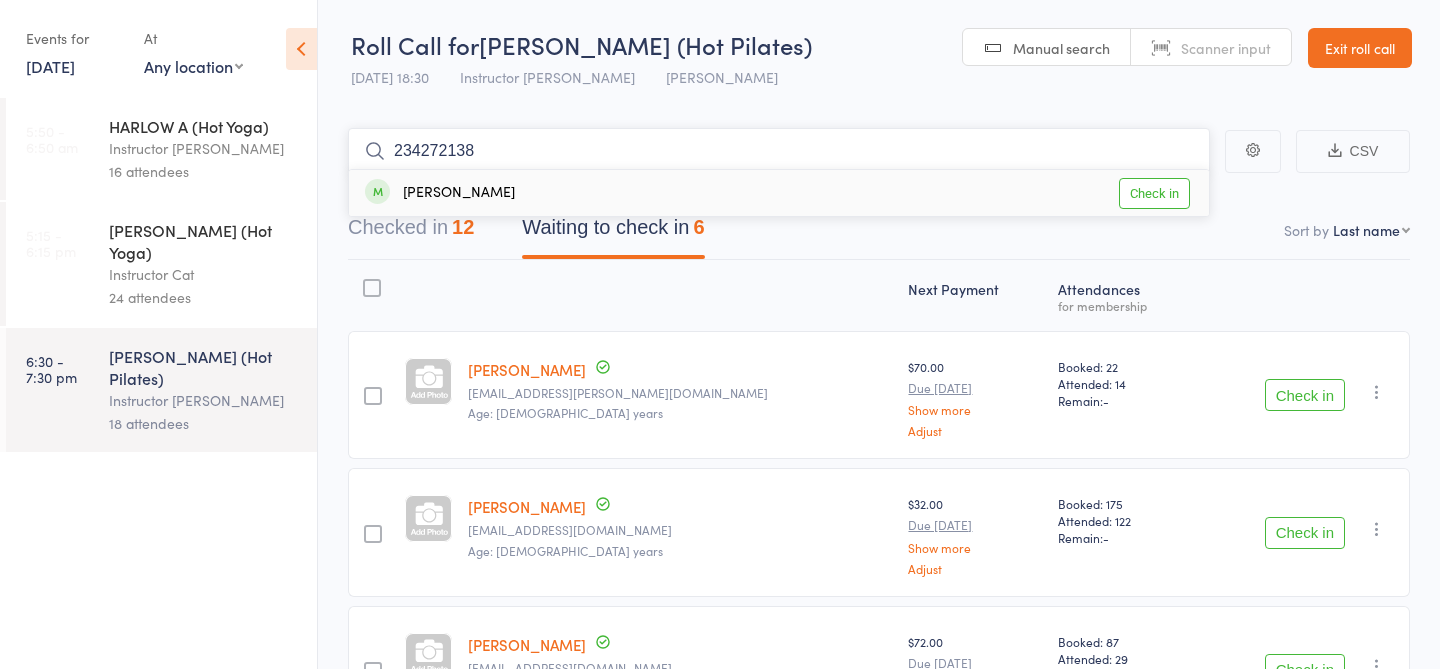 type on "2342721382" 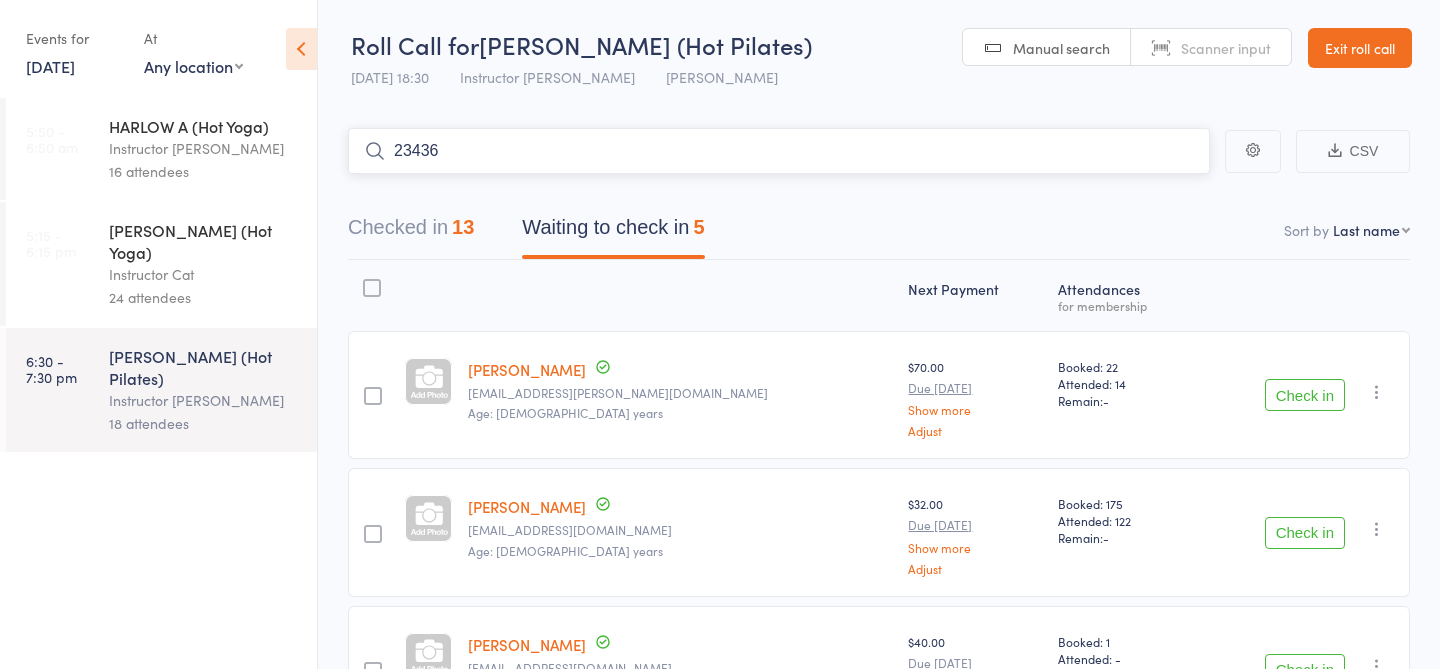 type on "23436" 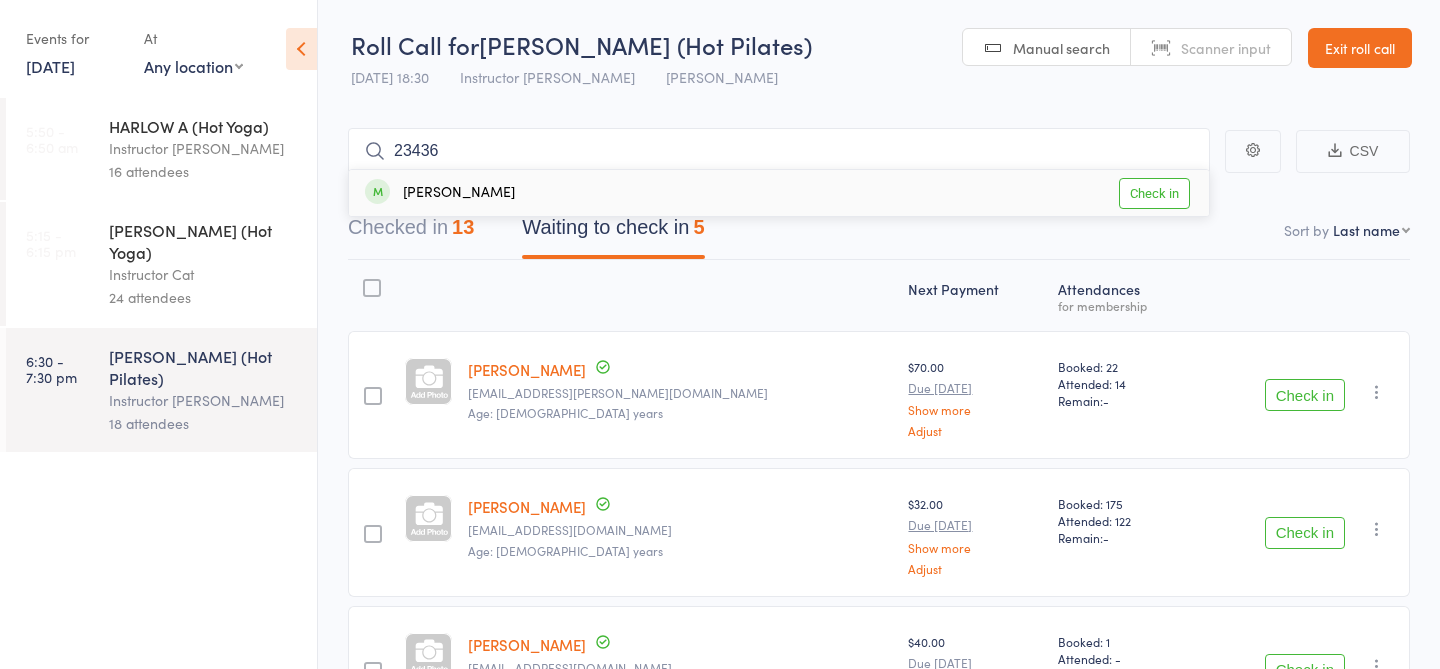 click on "Check in" at bounding box center (1154, 193) 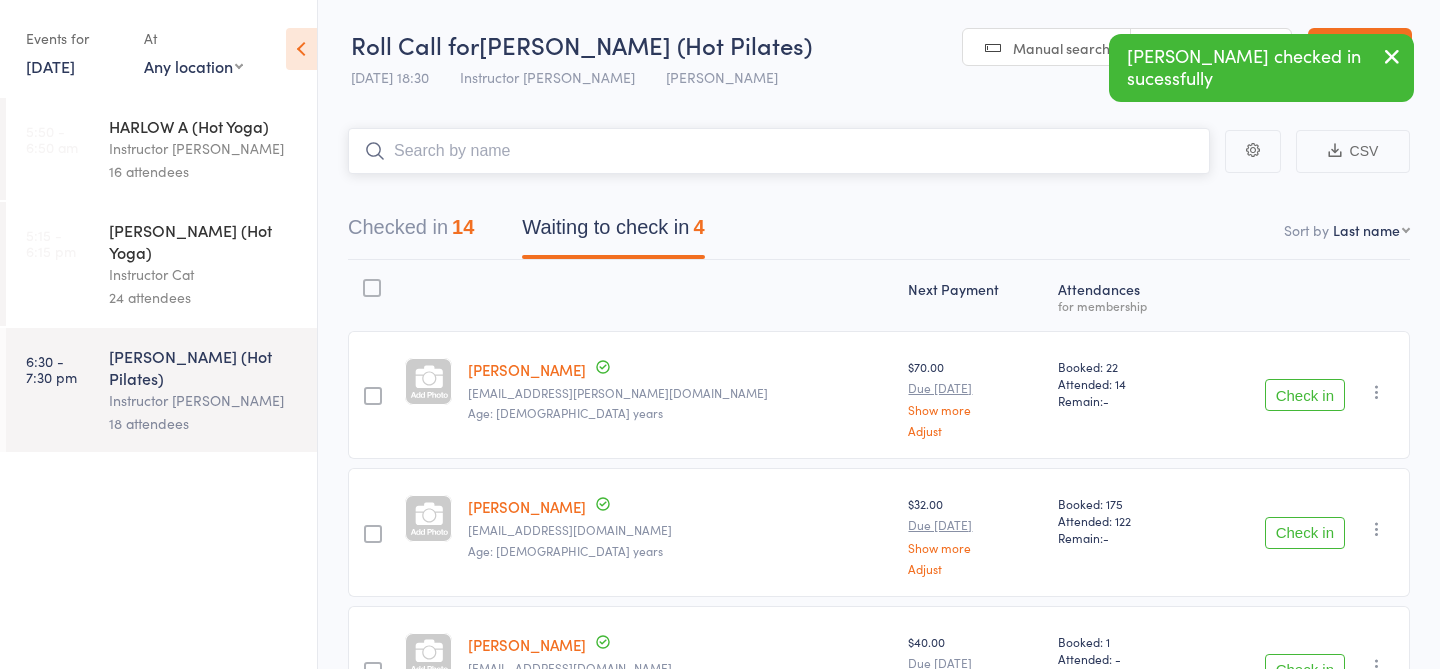 click on "Checked in  14" at bounding box center [411, 232] 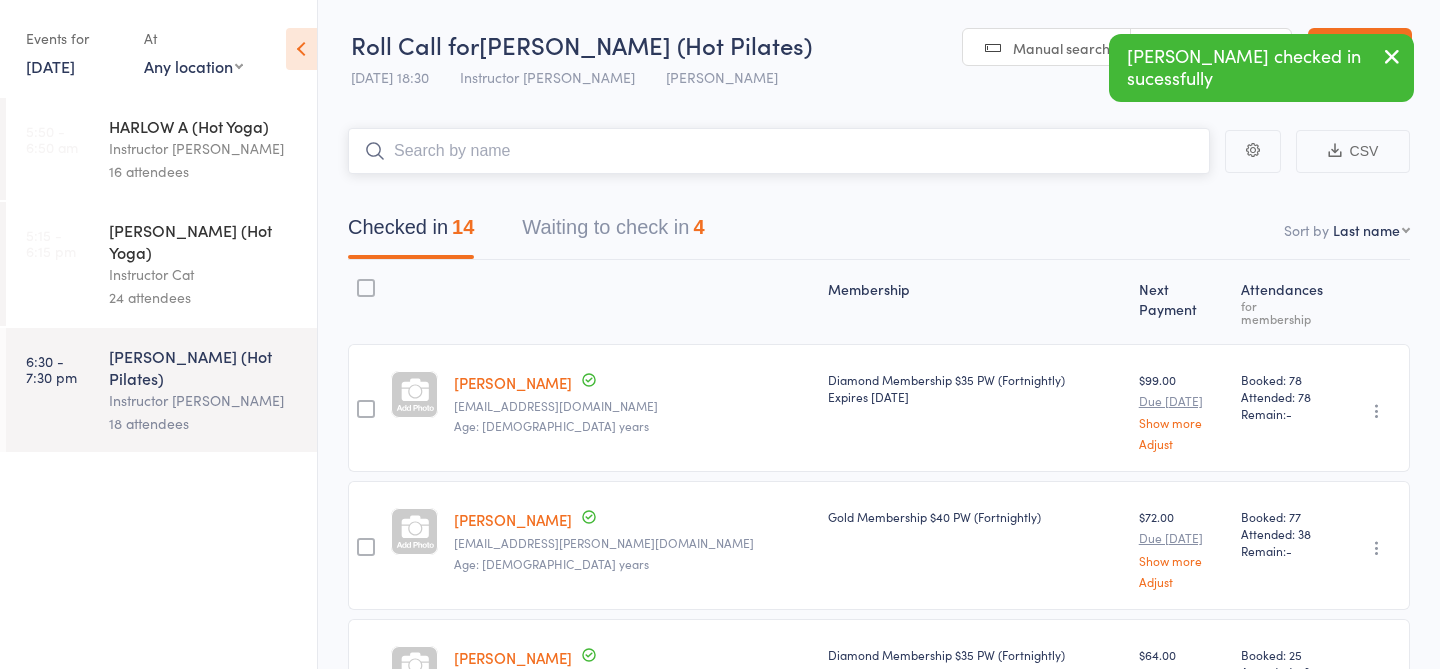 click on "Waiting to check in  4" at bounding box center (613, 232) 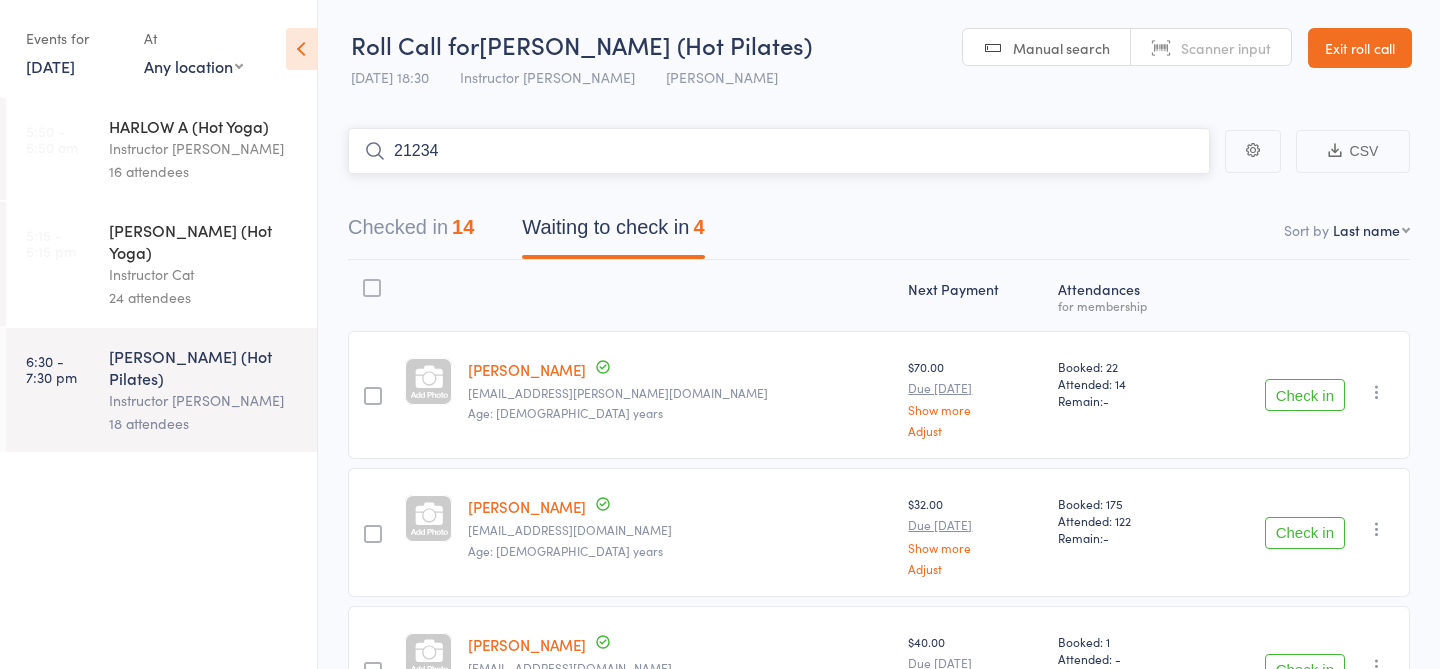 type on "21234" 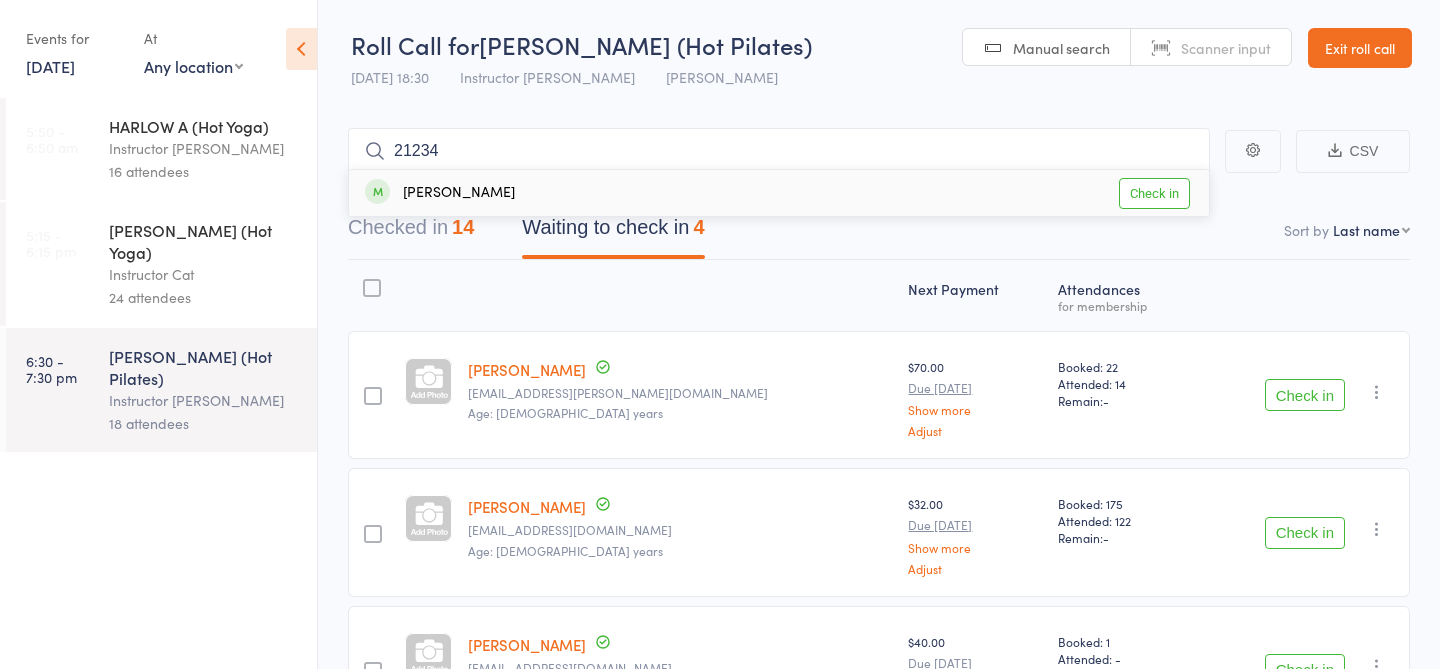 click on "Check in" at bounding box center [1154, 193] 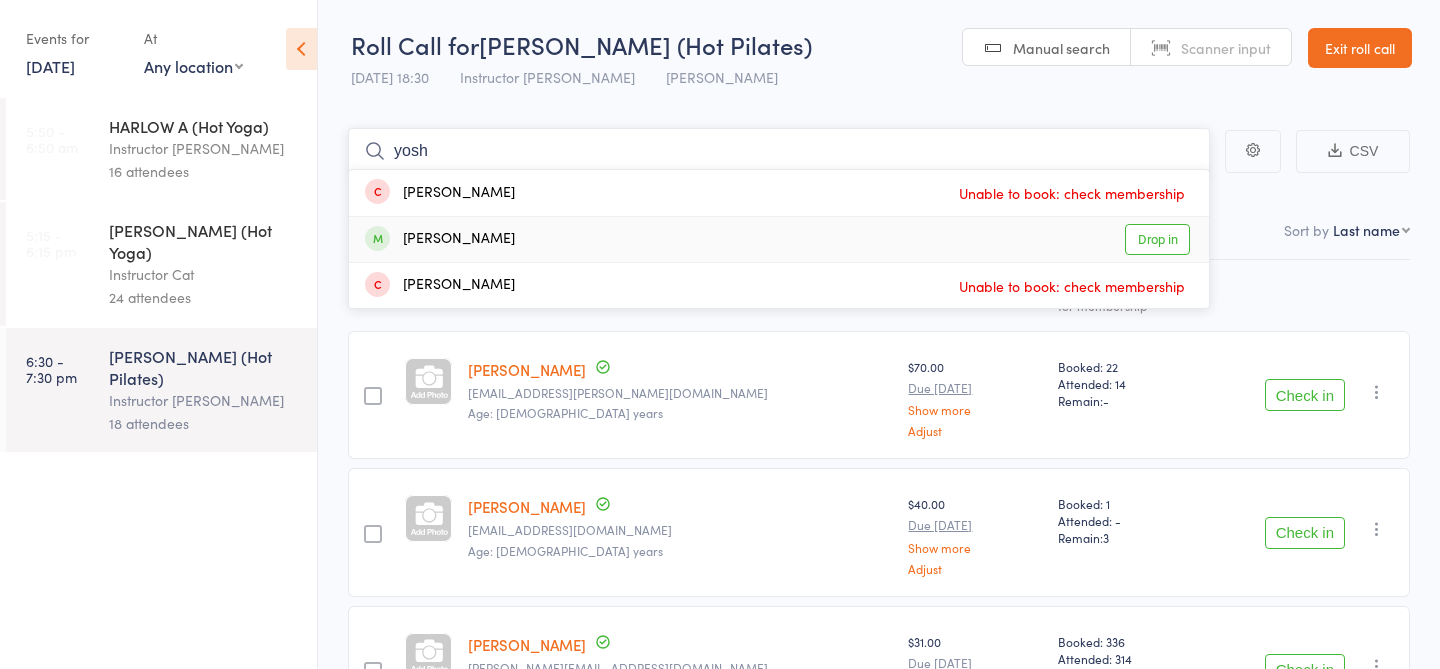 type on "yosh" 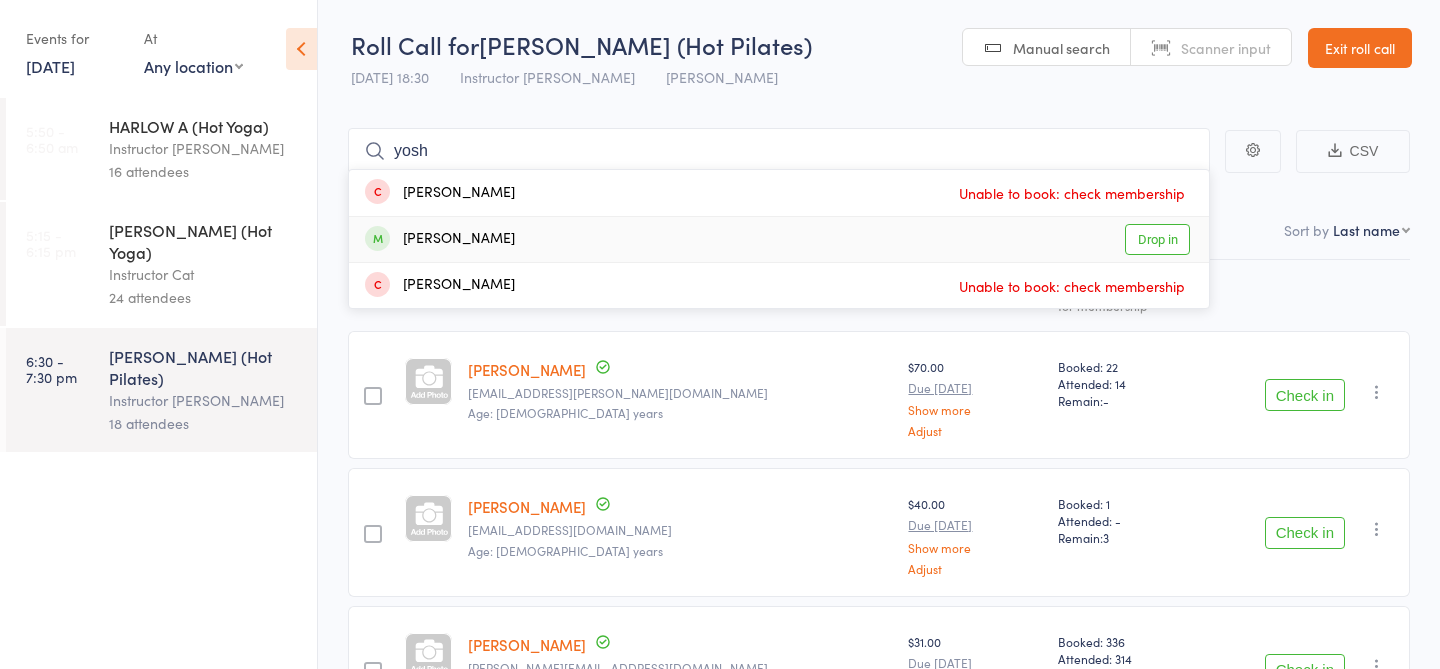 click on "Drop in" at bounding box center [1157, 239] 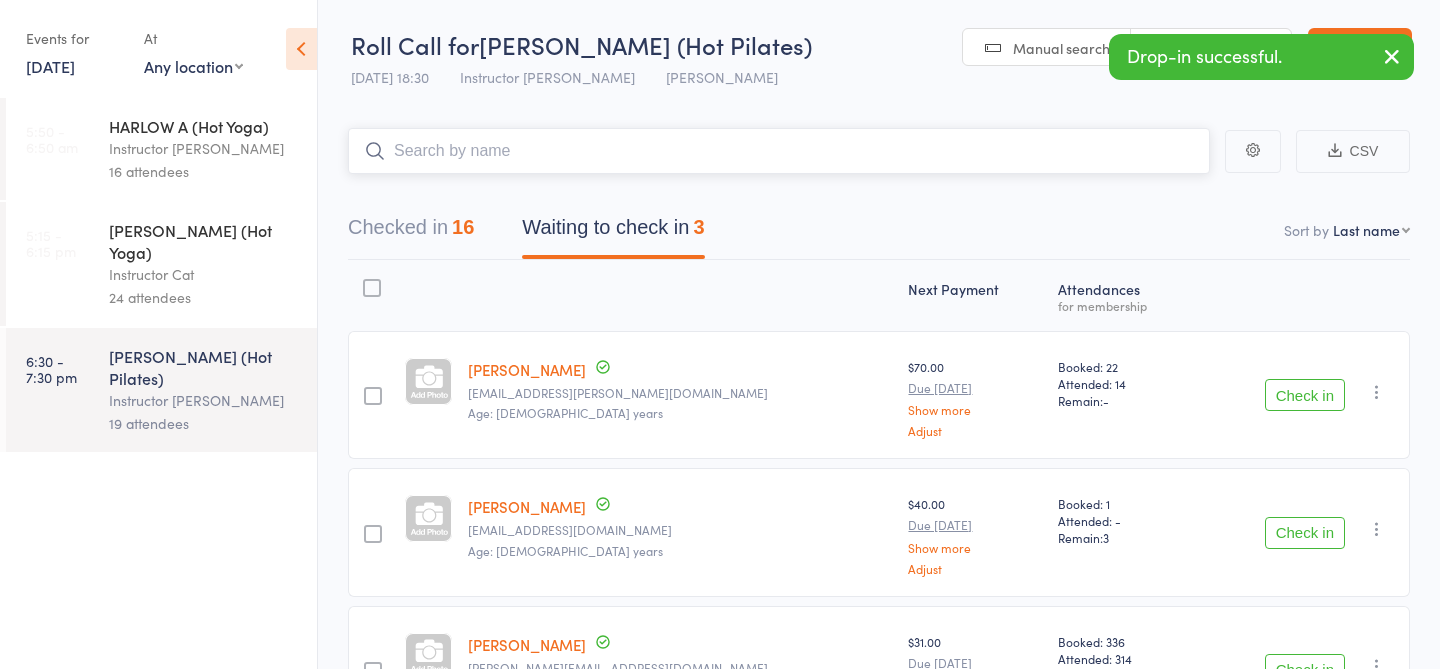 click on "Checked in  16" at bounding box center (411, 232) 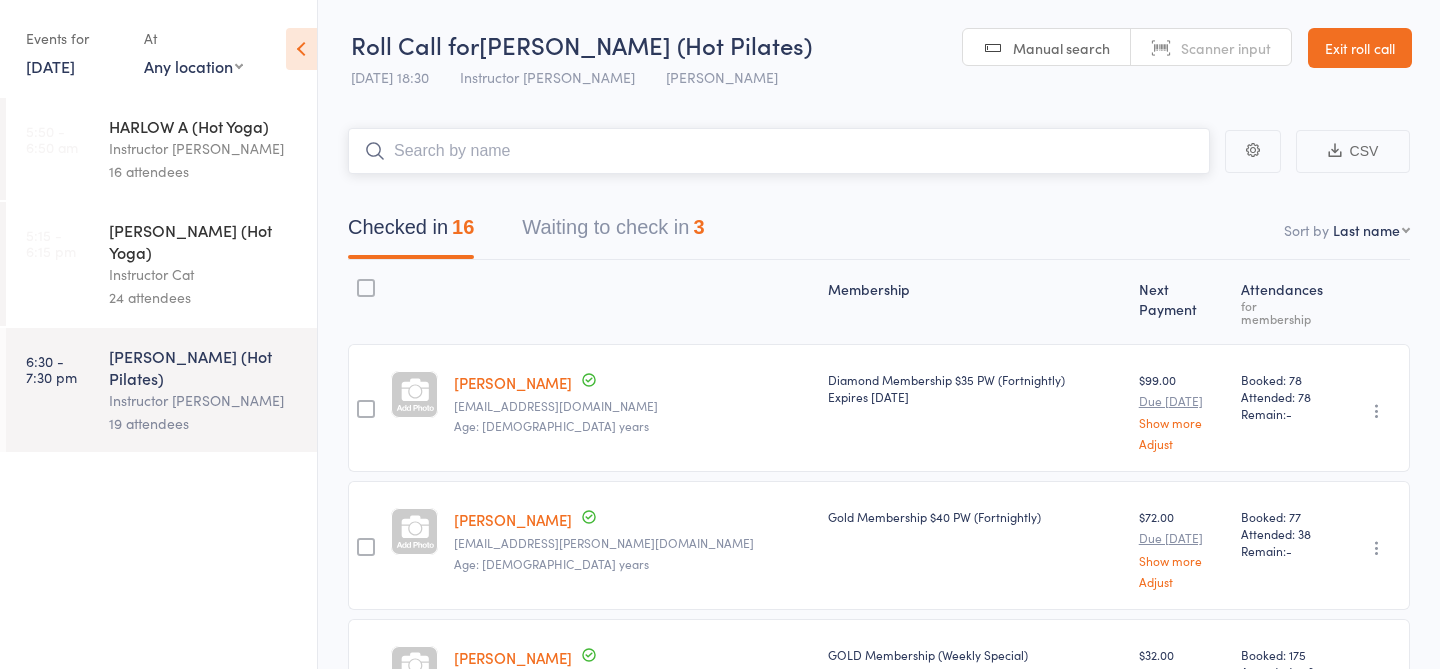 click on "Waiting to check in  3" at bounding box center [613, 232] 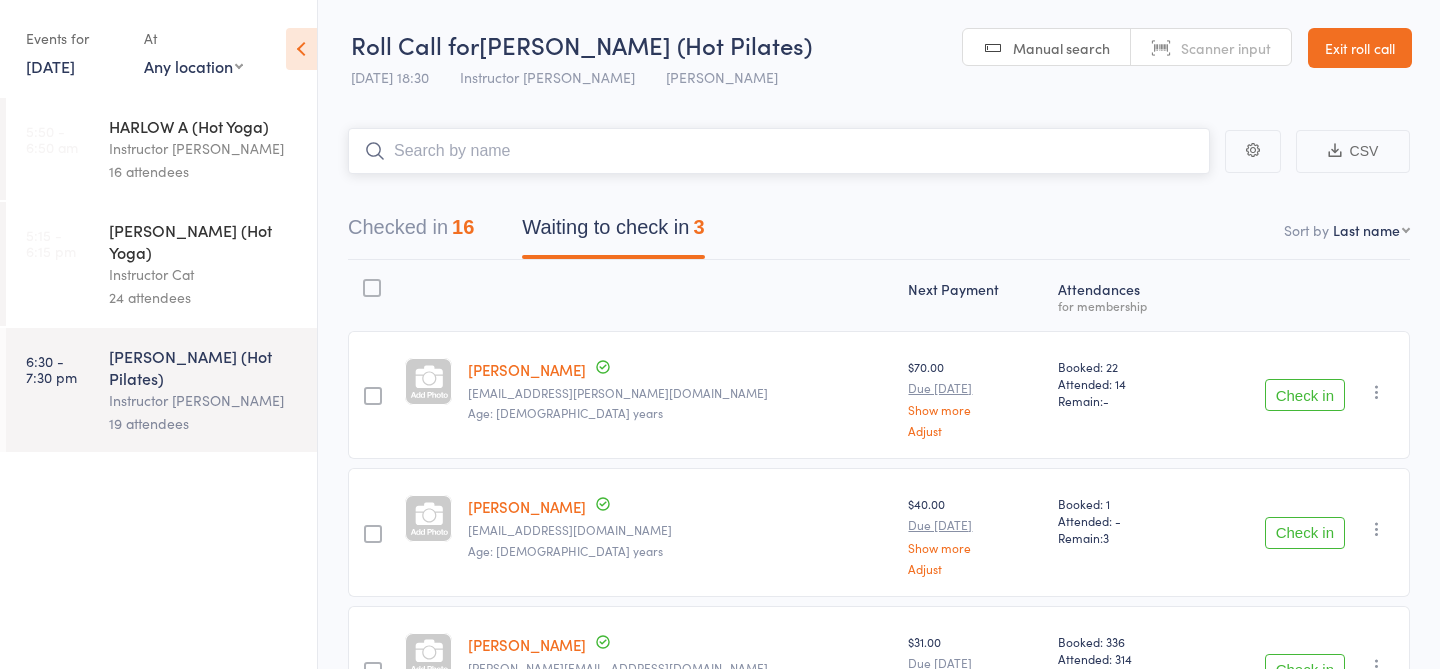 click on "Checked in  16" at bounding box center (411, 232) 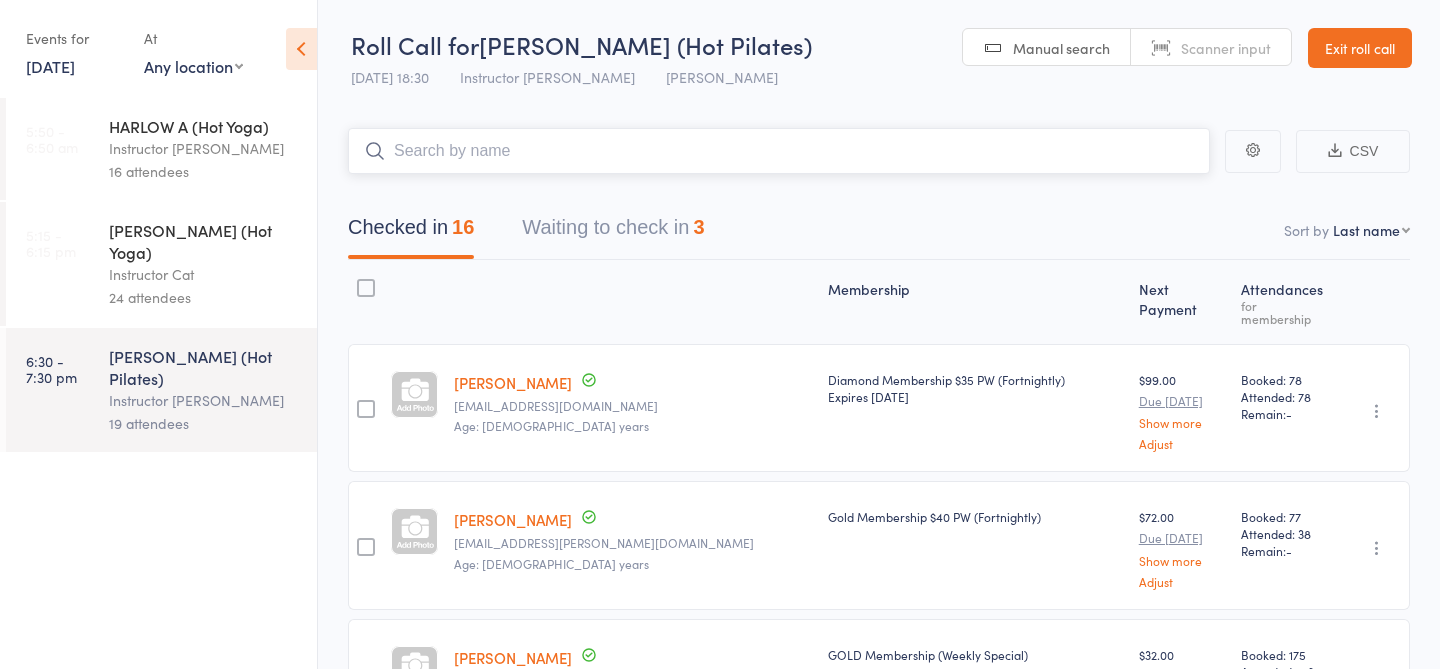 click on "Waiting to check in  3" at bounding box center [613, 232] 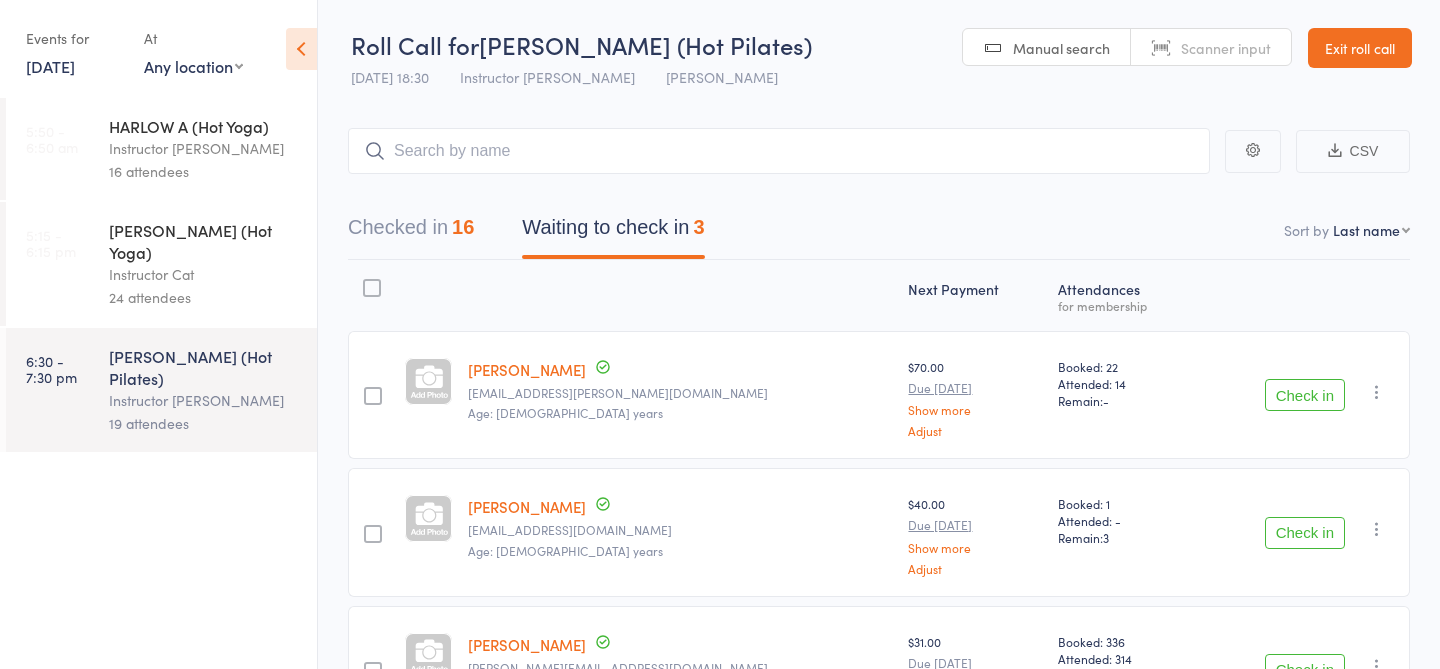 click on "Scanner input" at bounding box center [1226, 48] 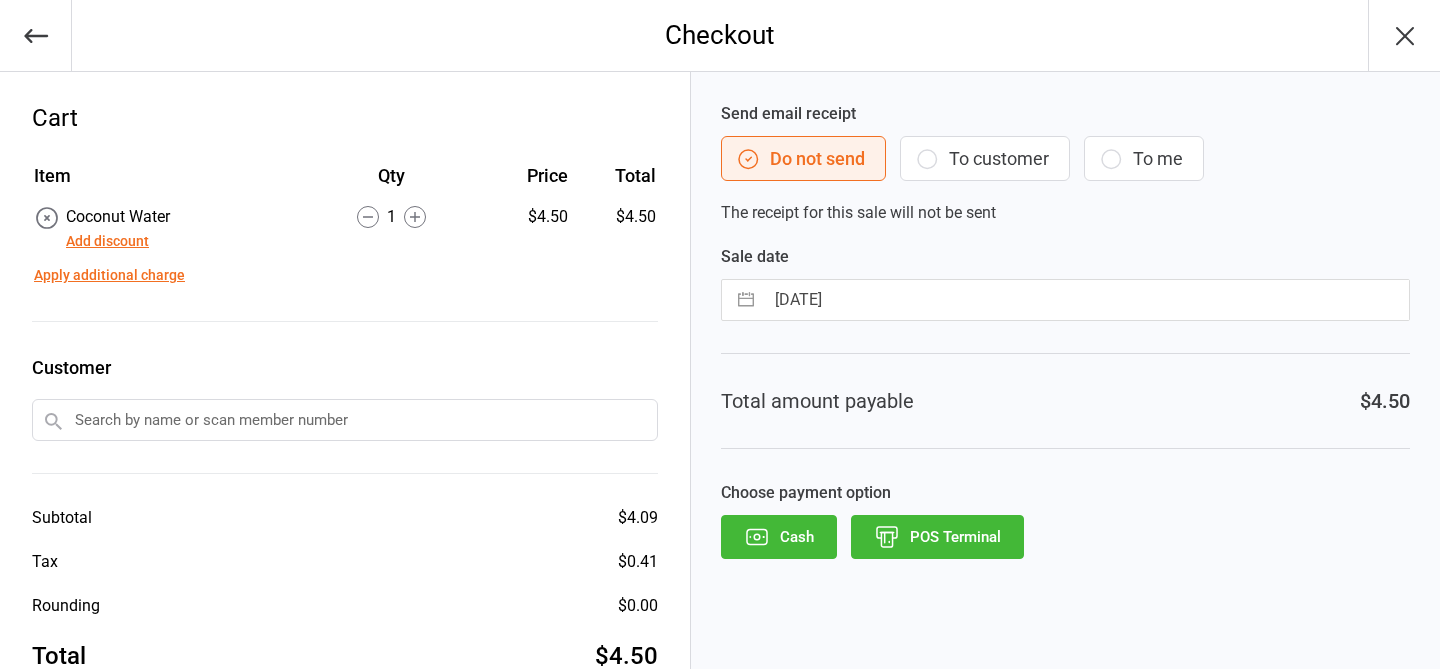 scroll, scrollTop: 0, scrollLeft: 0, axis: both 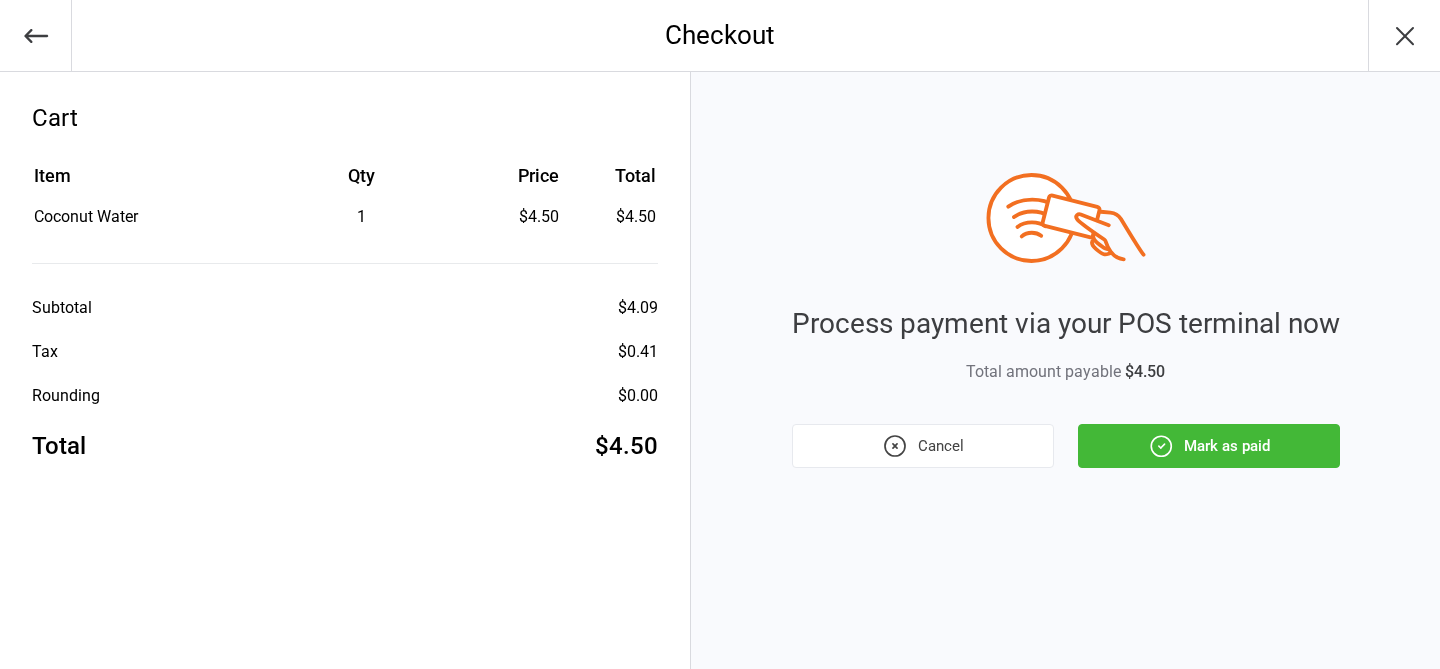 click on "Mark as paid" at bounding box center [1209, 446] 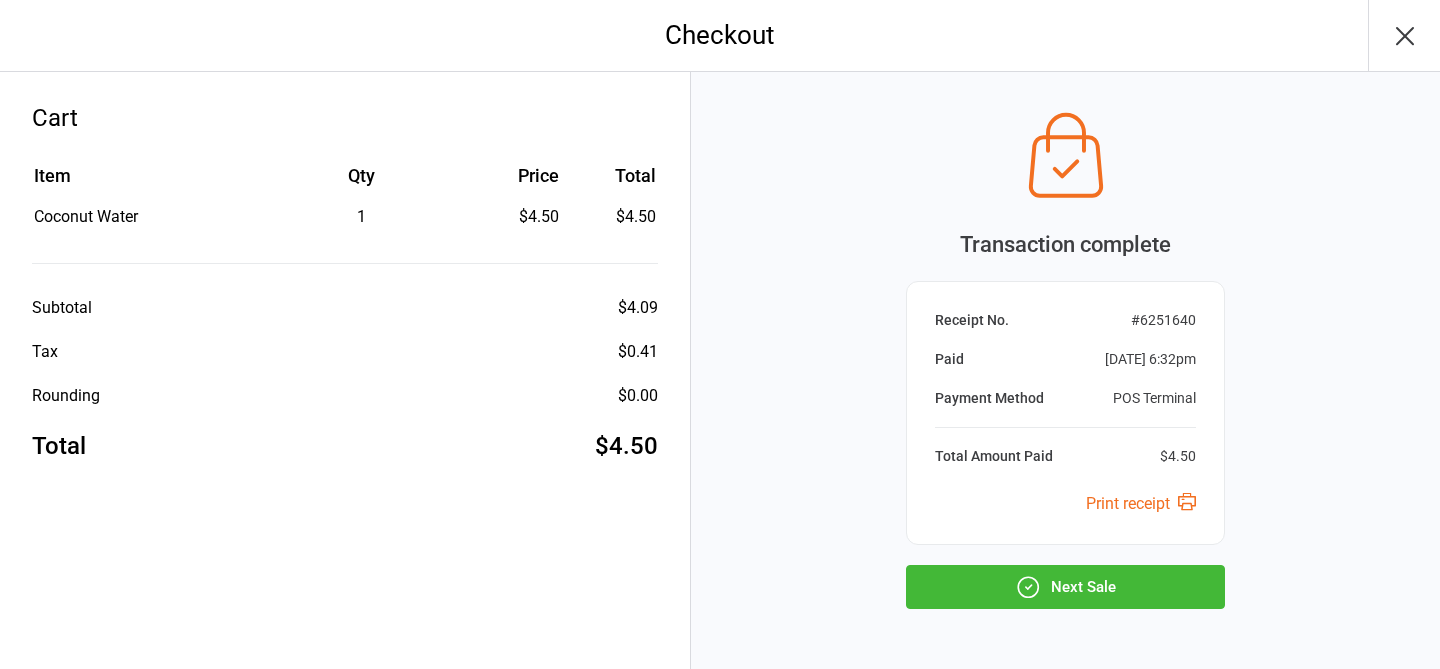 click on "Next Sale" at bounding box center [1065, 587] 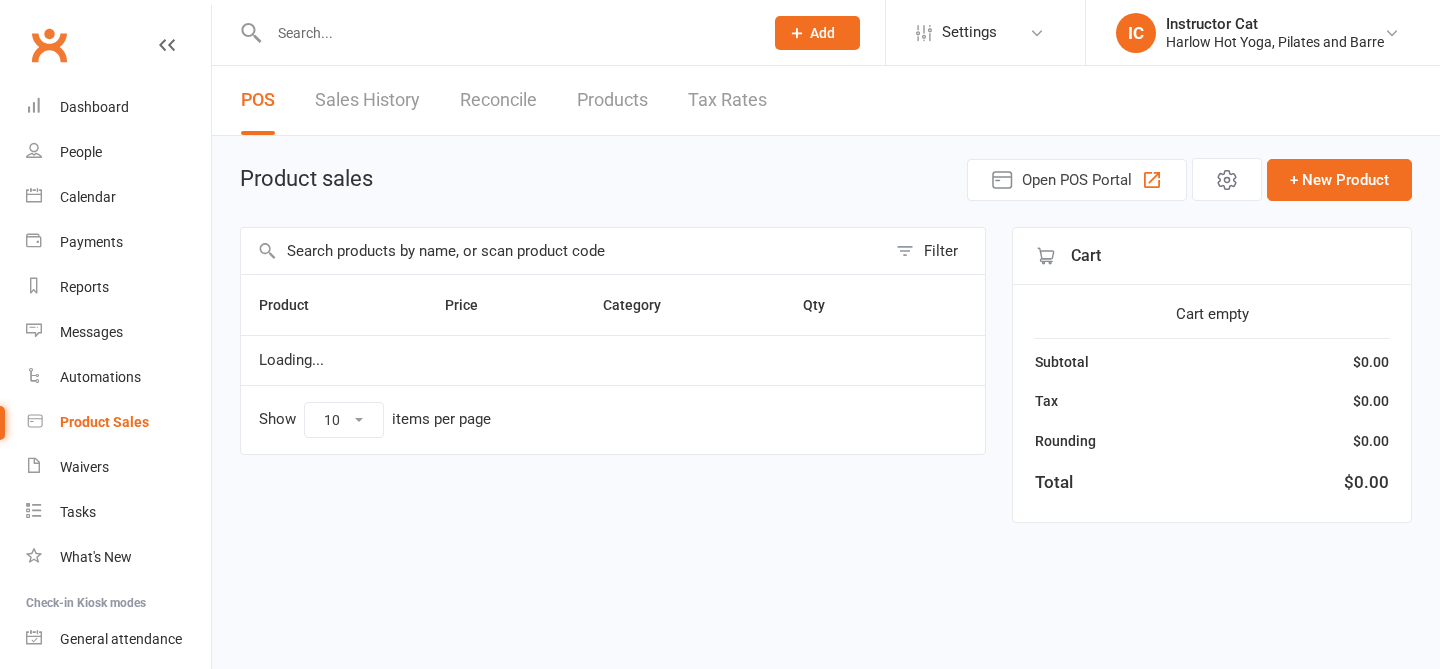 scroll, scrollTop: 0, scrollLeft: 0, axis: both 